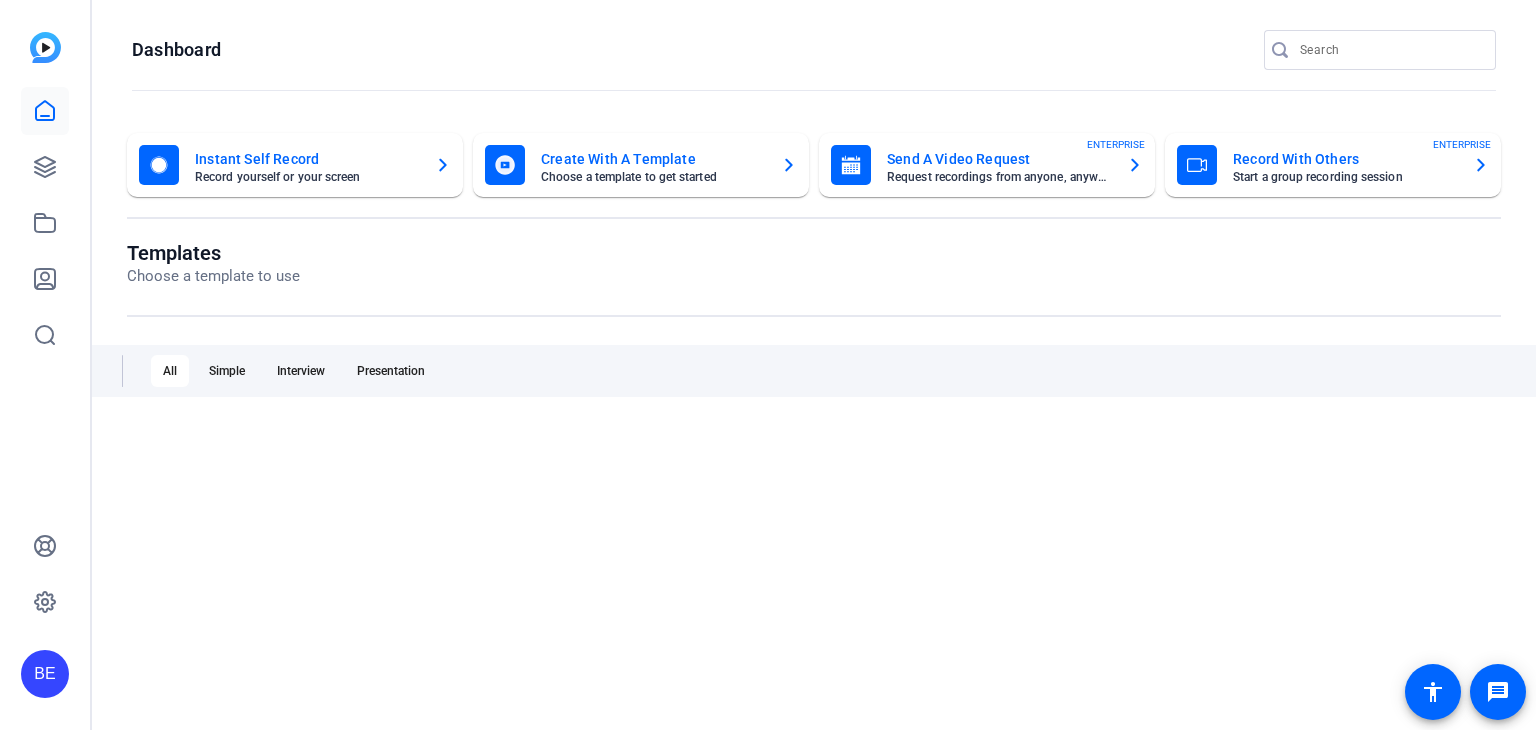 scroll, scrollTop: 0, scrollLeft: 0, axis: both 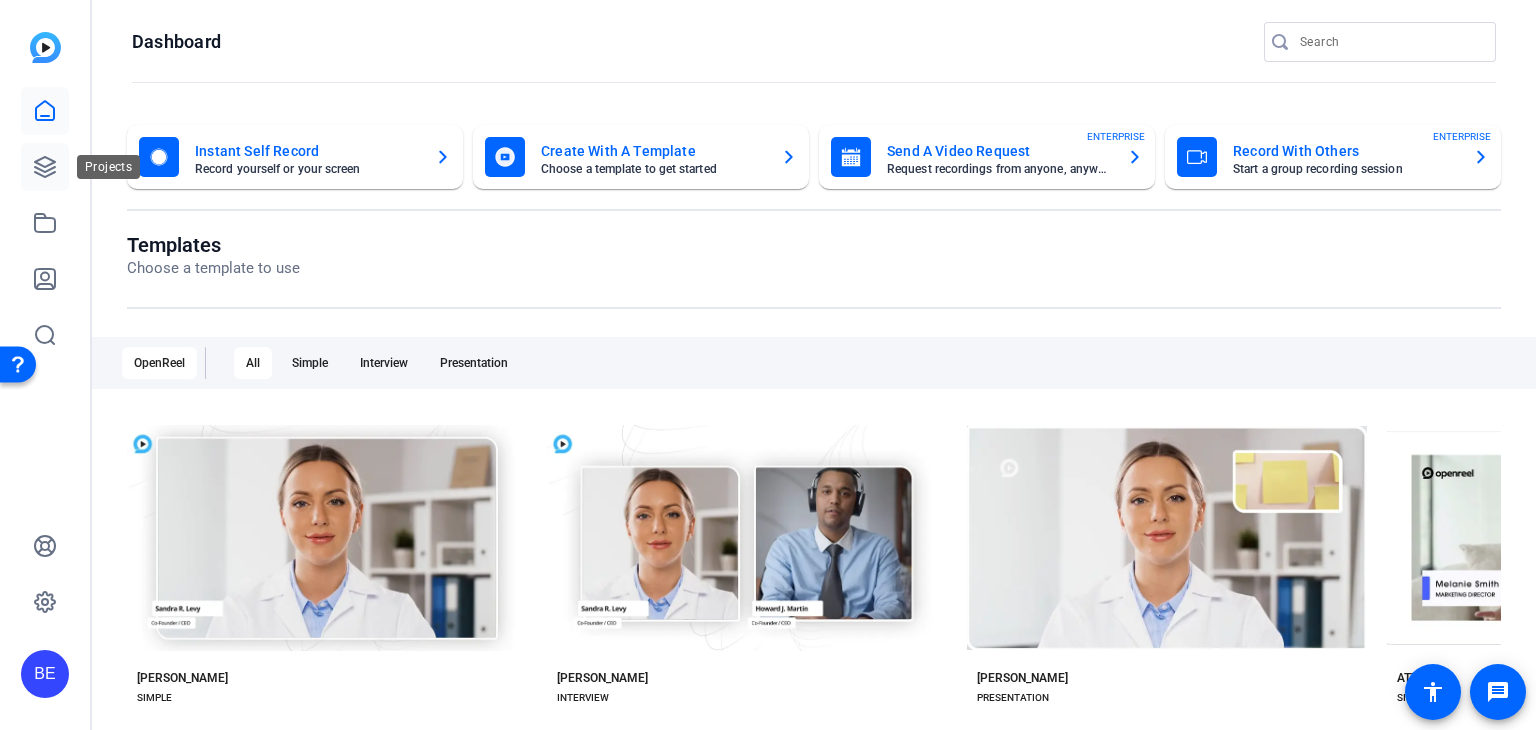 click 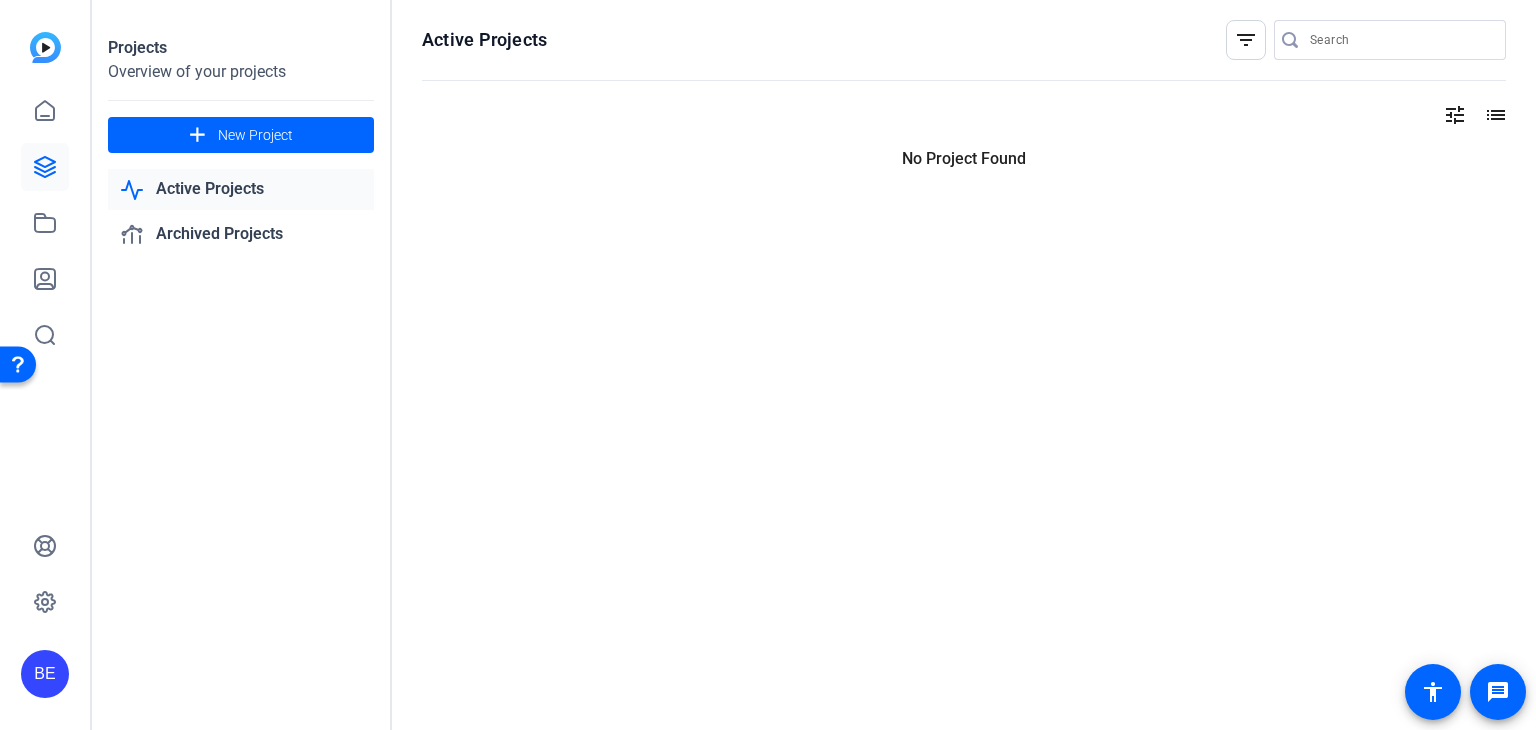 scroll, scrollTop: 0, scrollLeft: 0, axis: both 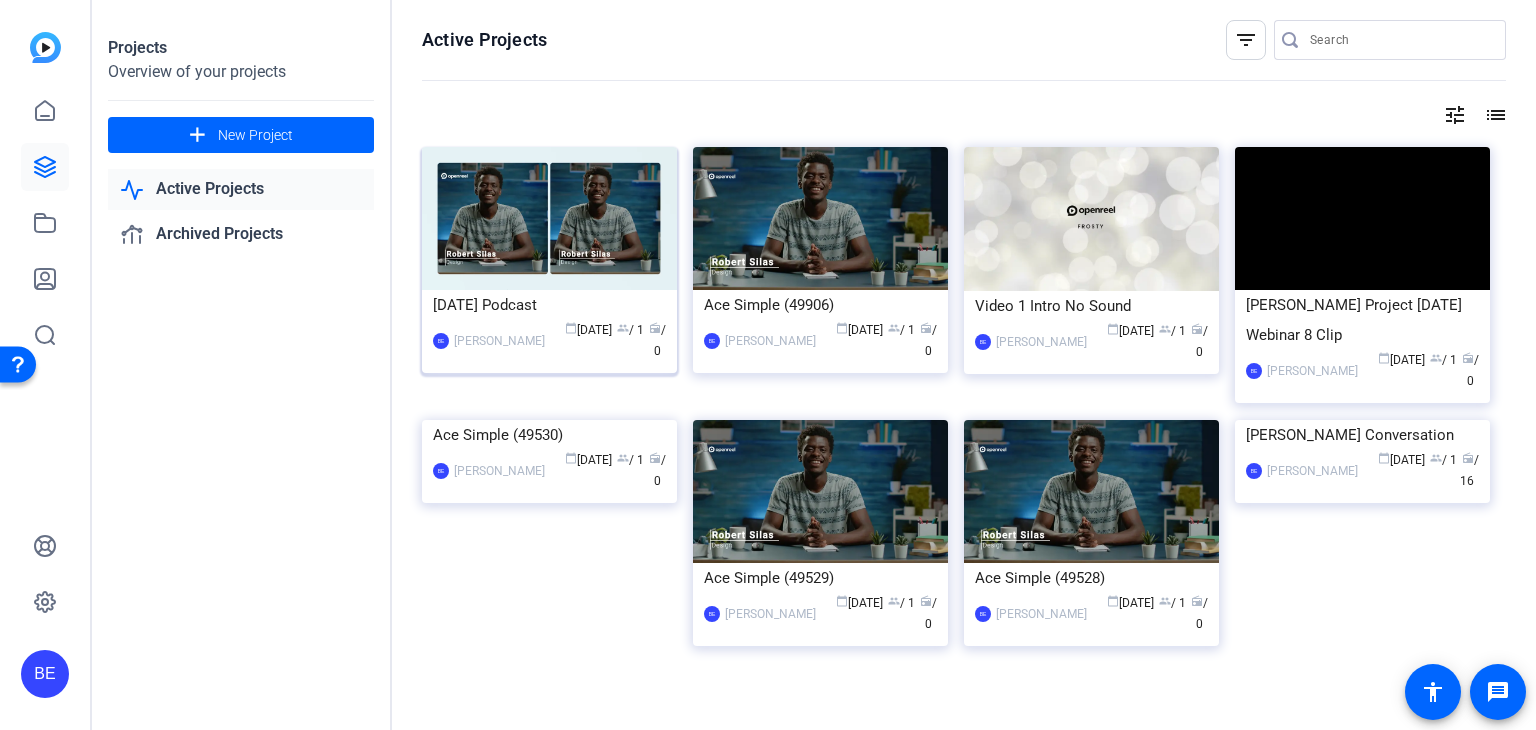 click 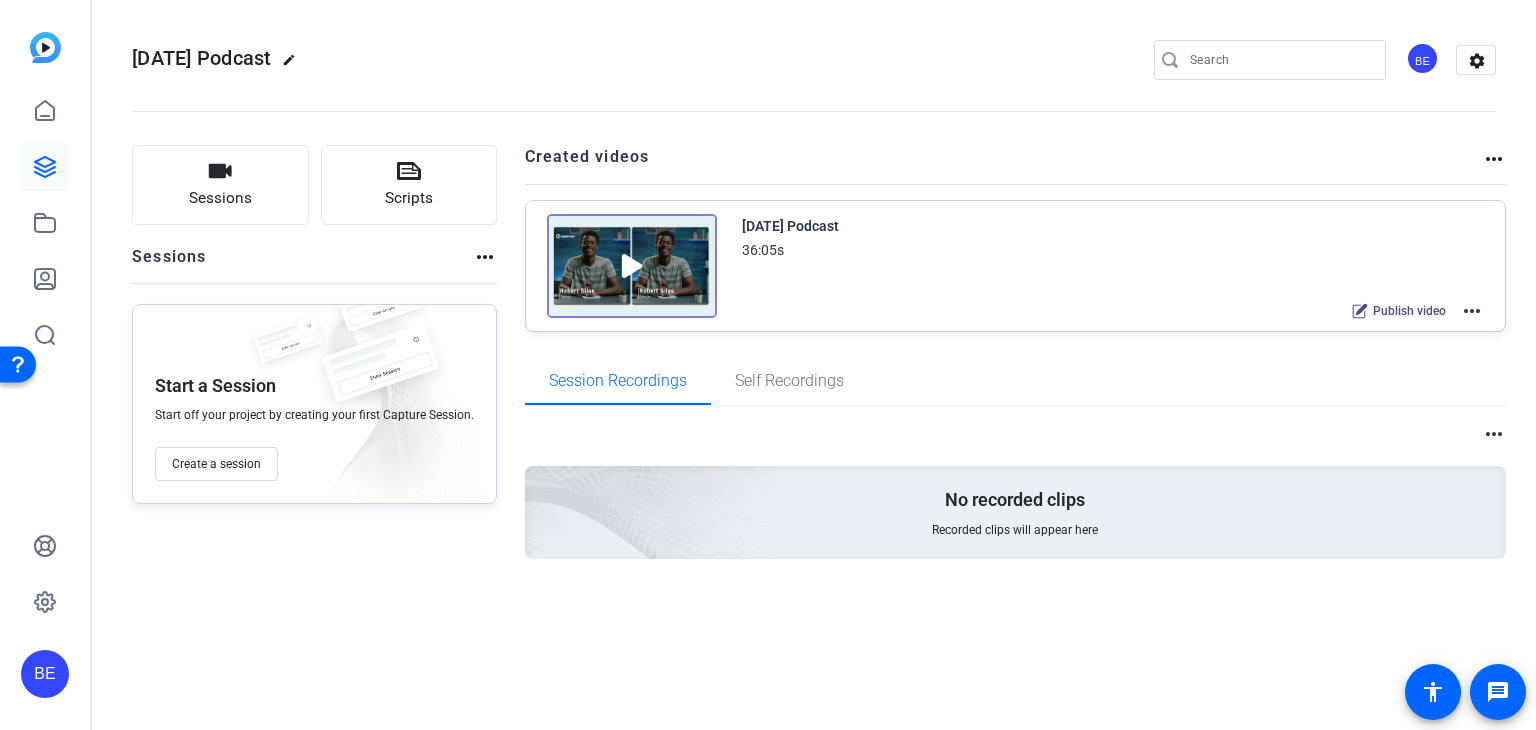 click 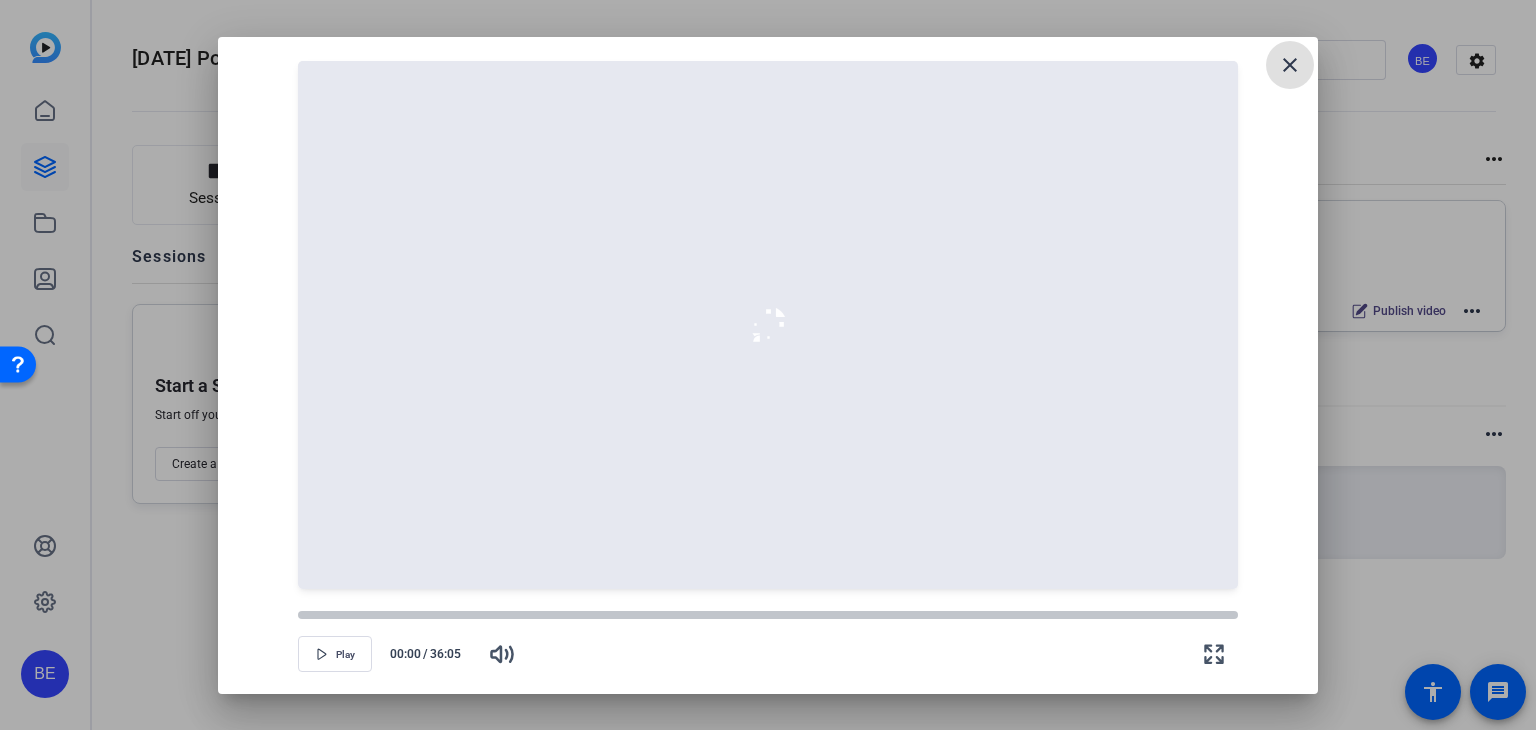click on "close" at bounding box center (1290, 65) 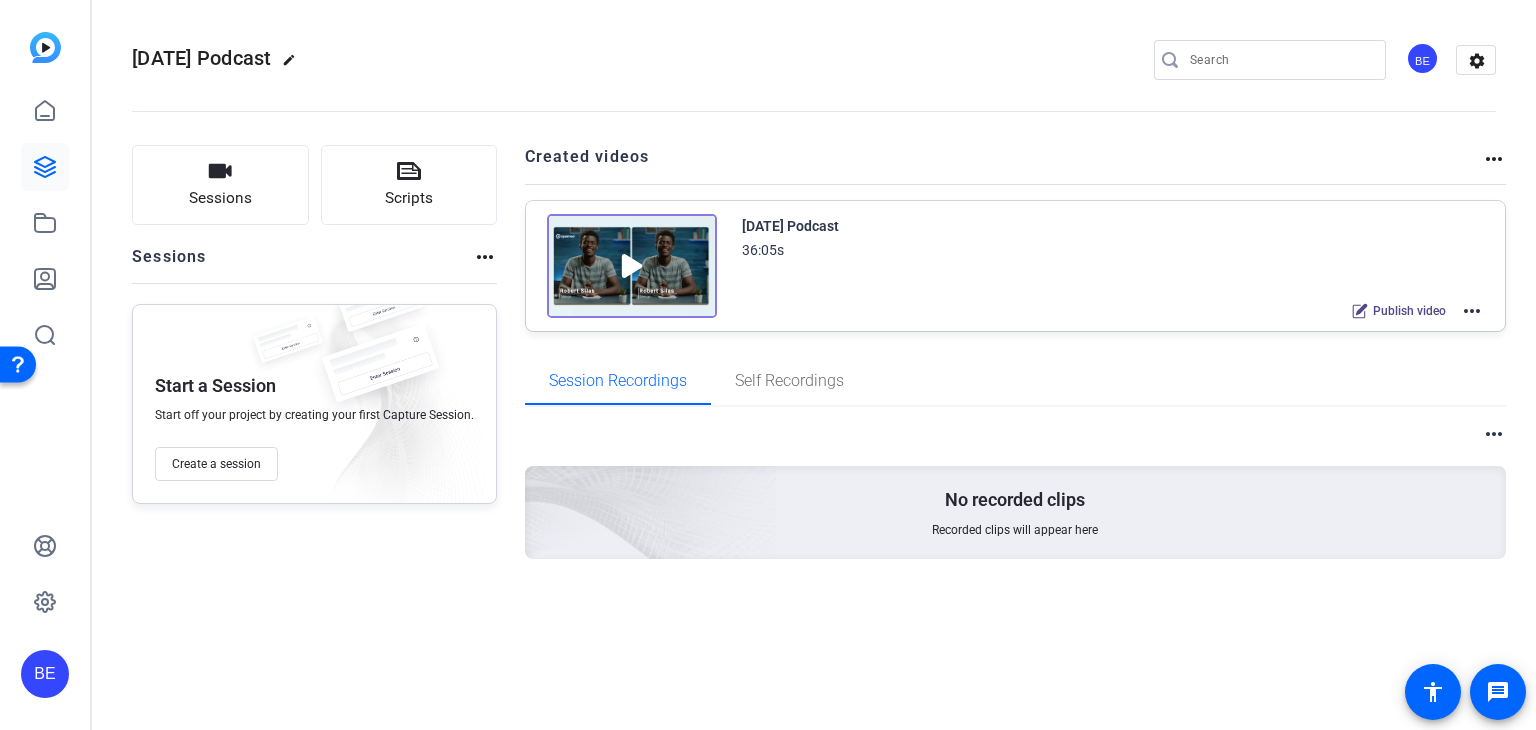 click on "[DATE] Podcast" 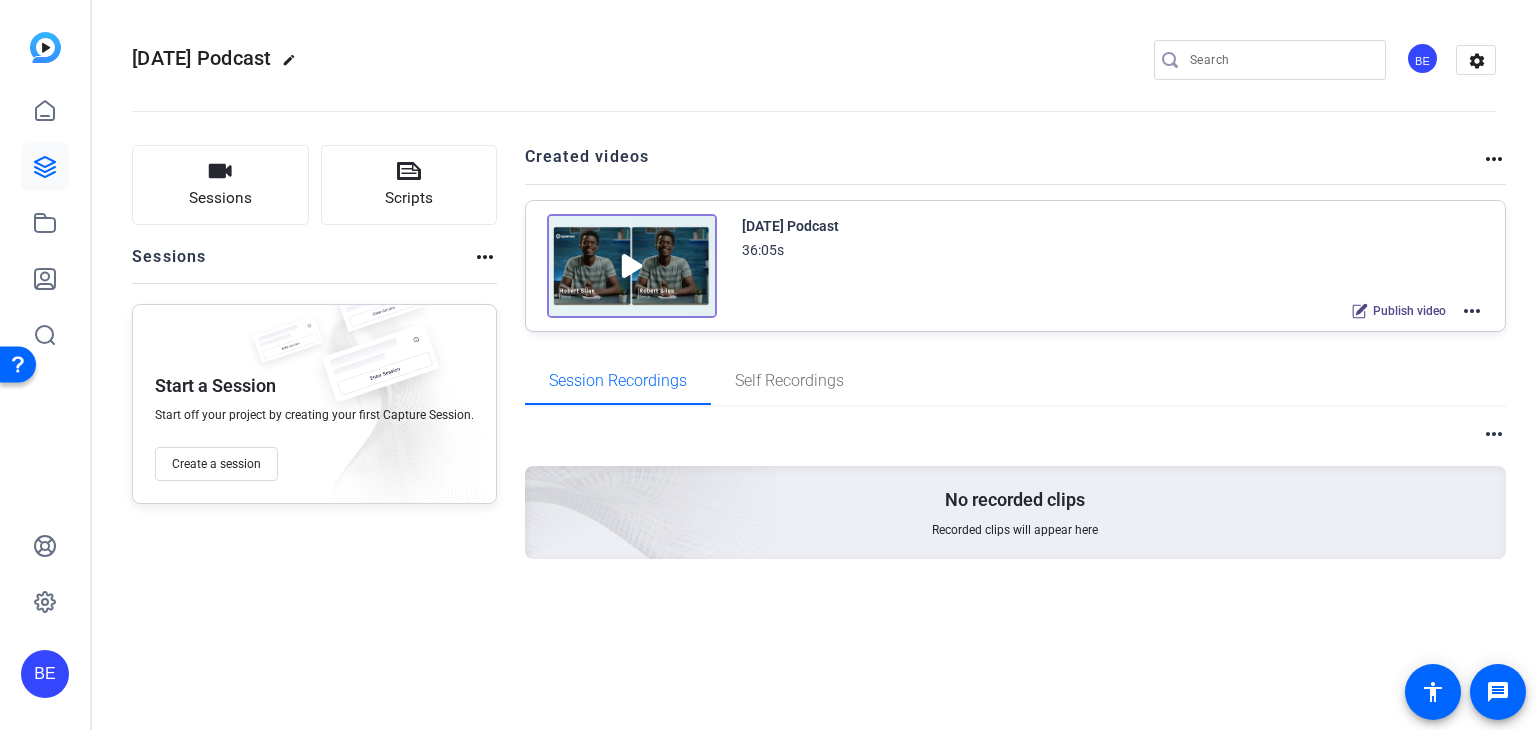 click on "more_horiz" 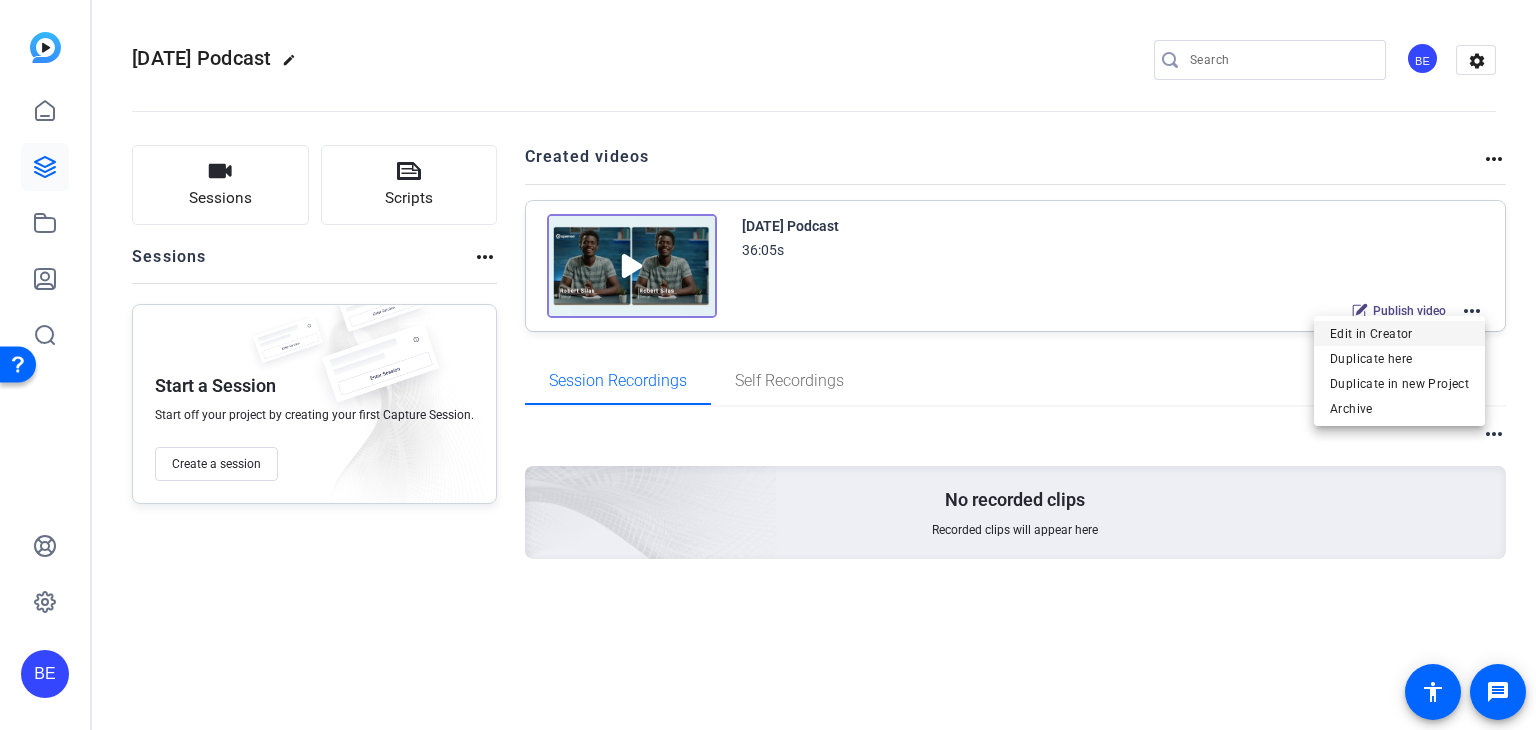 click on "Edit in Creator" at bounding box center (1399, 334) 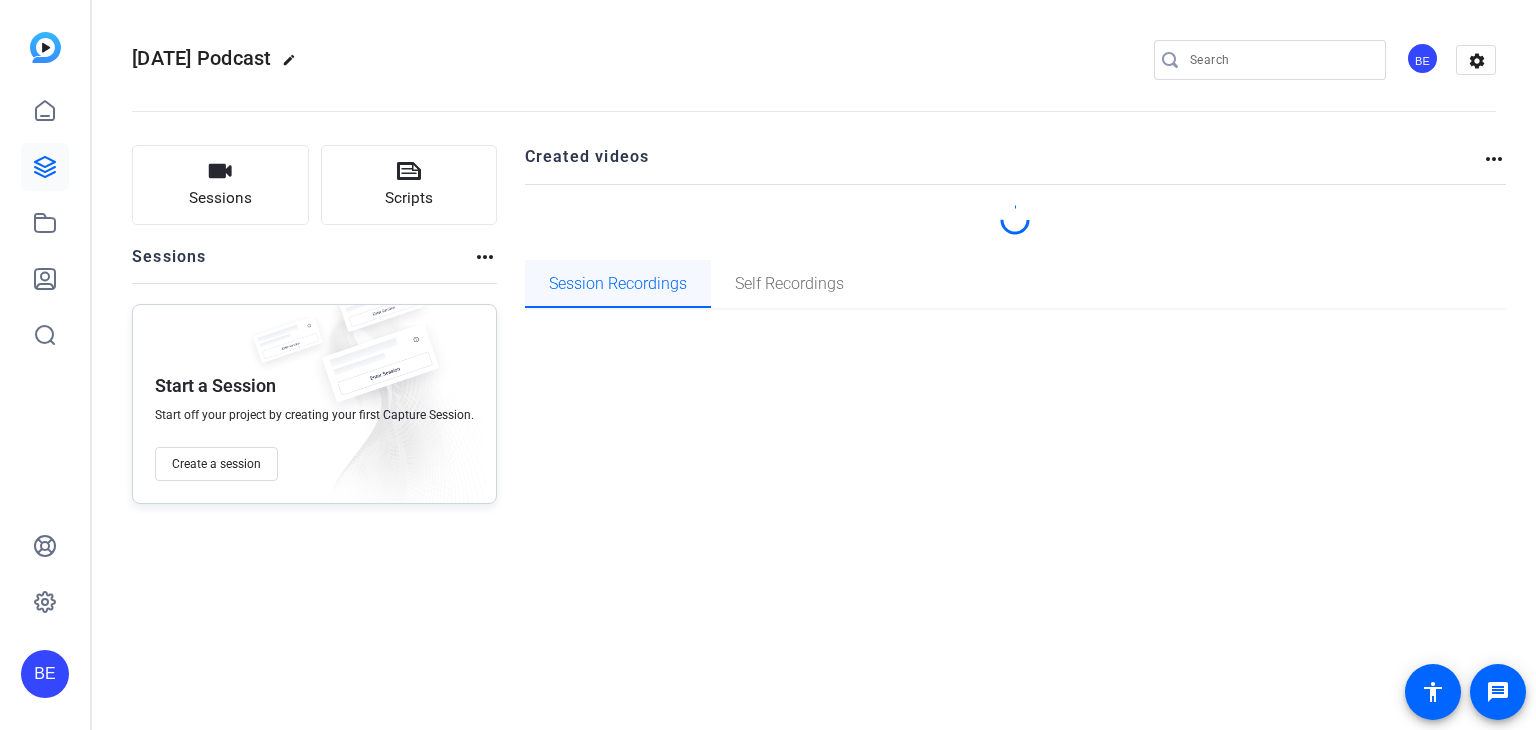 scroll, scrollTop: 0, scrollLeft: 0, axis: both 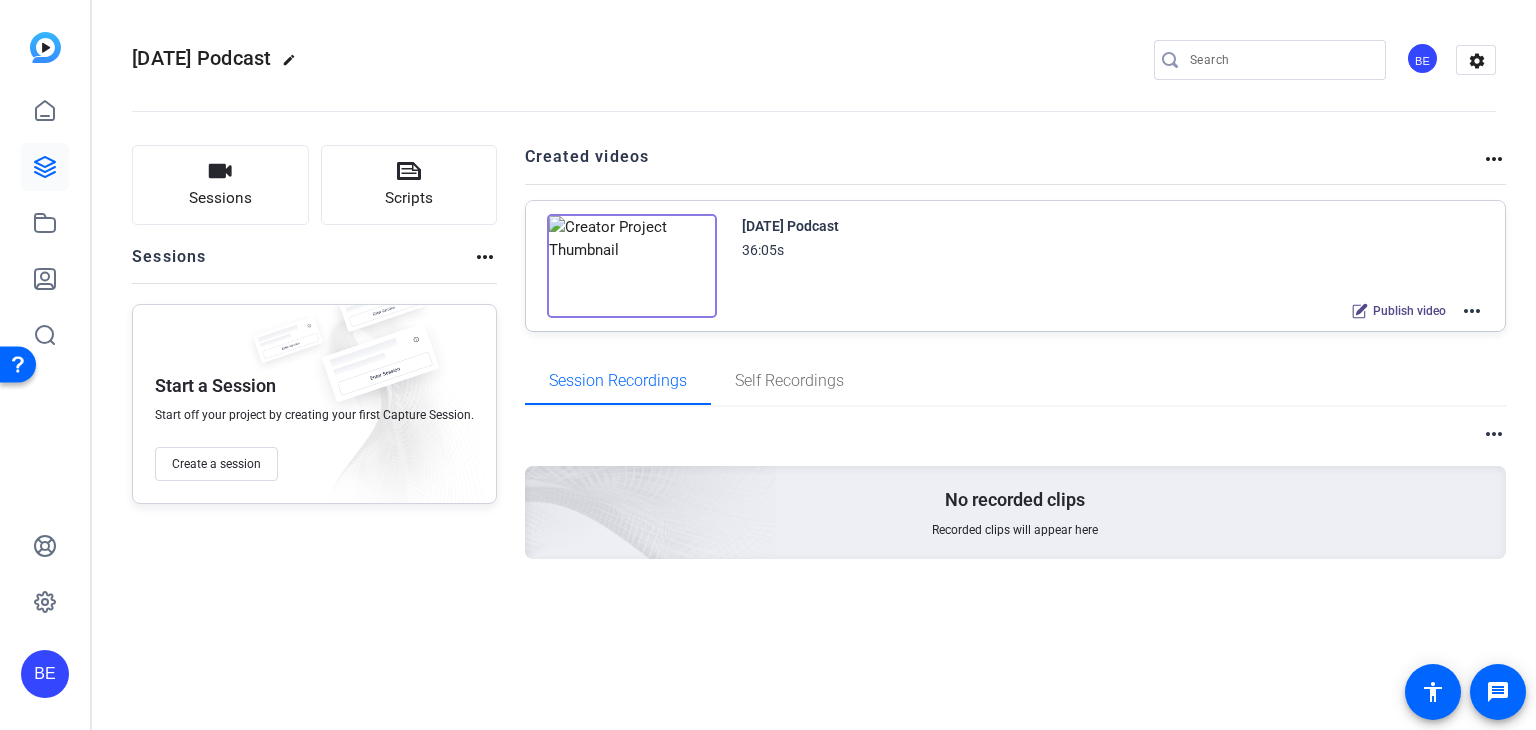 click on "more_horiz" 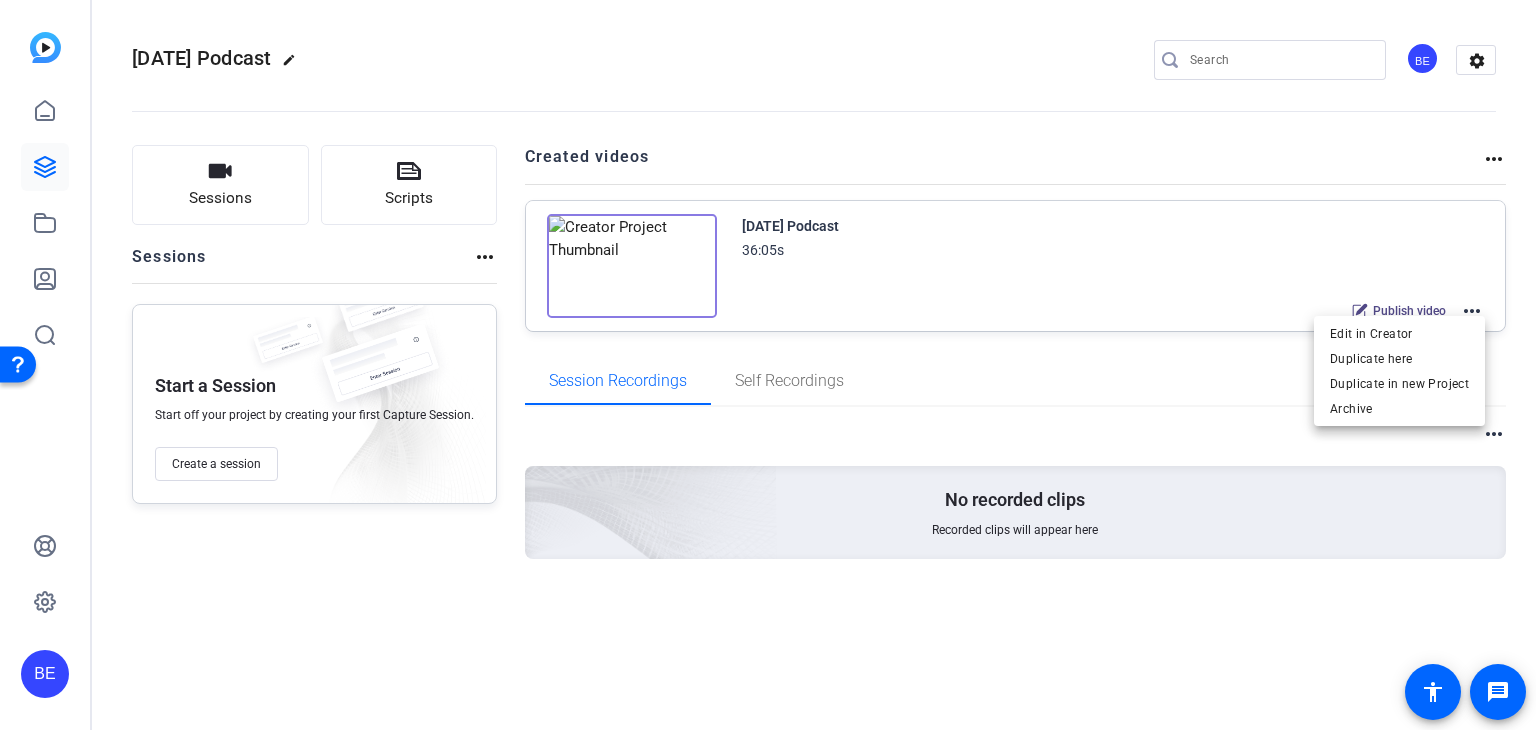 click at bounding box center [768, 365] 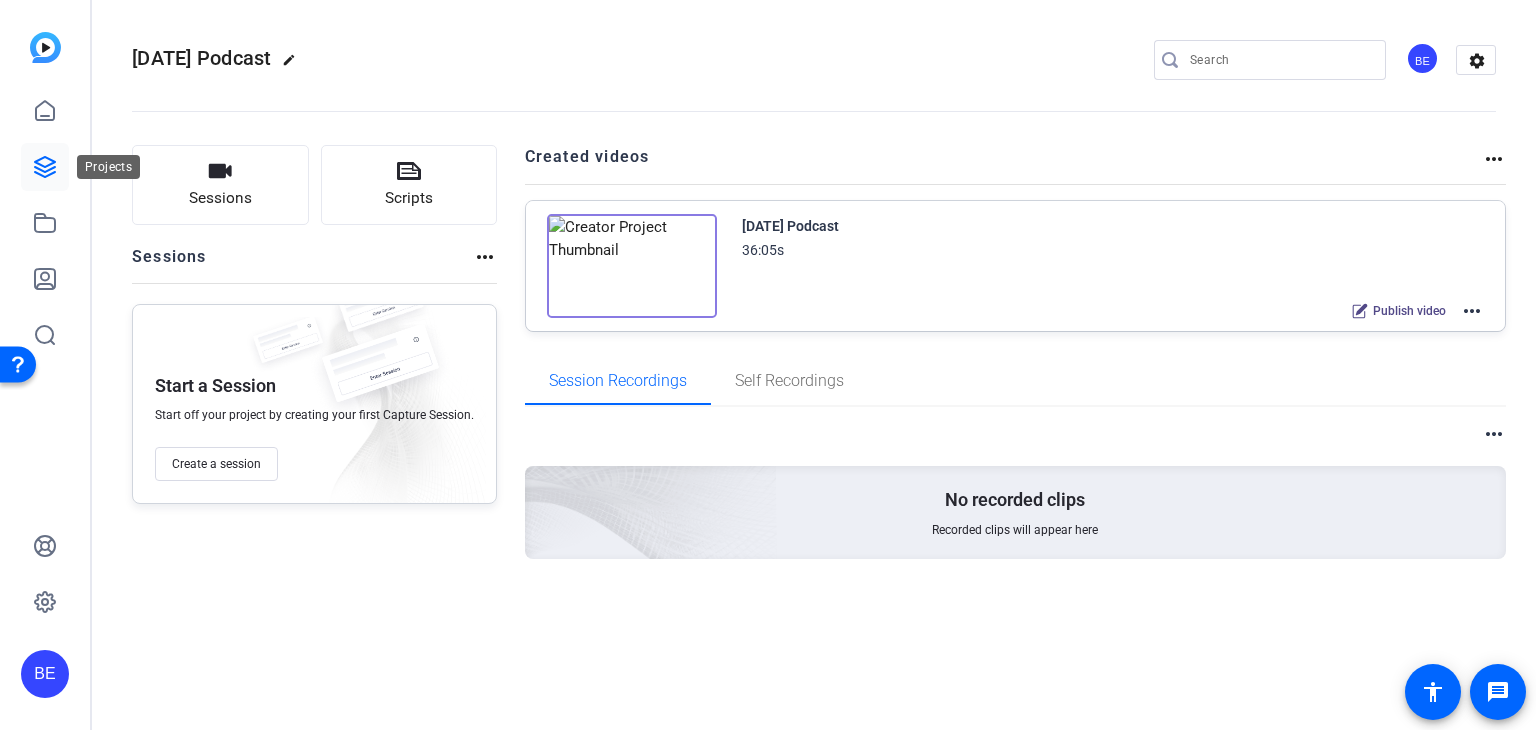 click 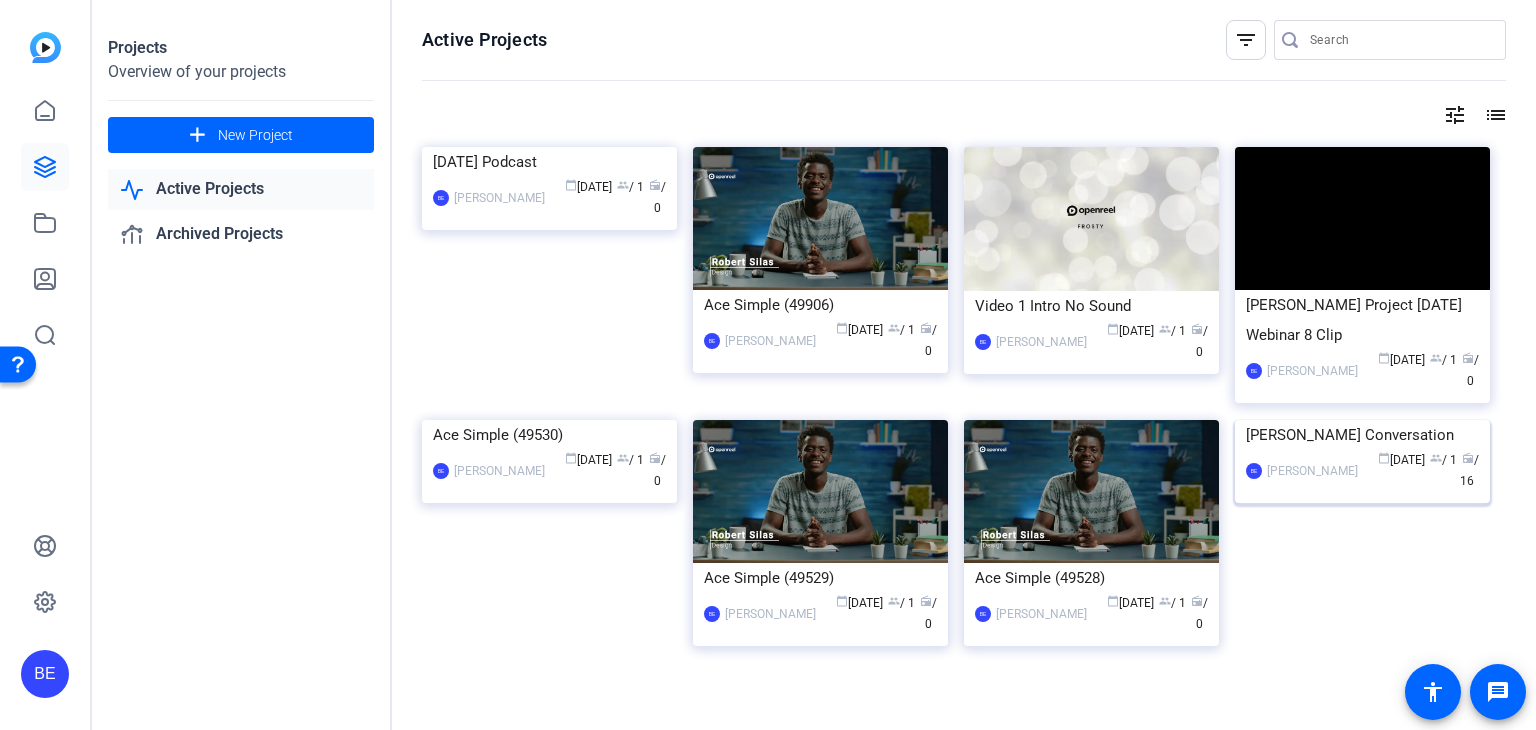 click 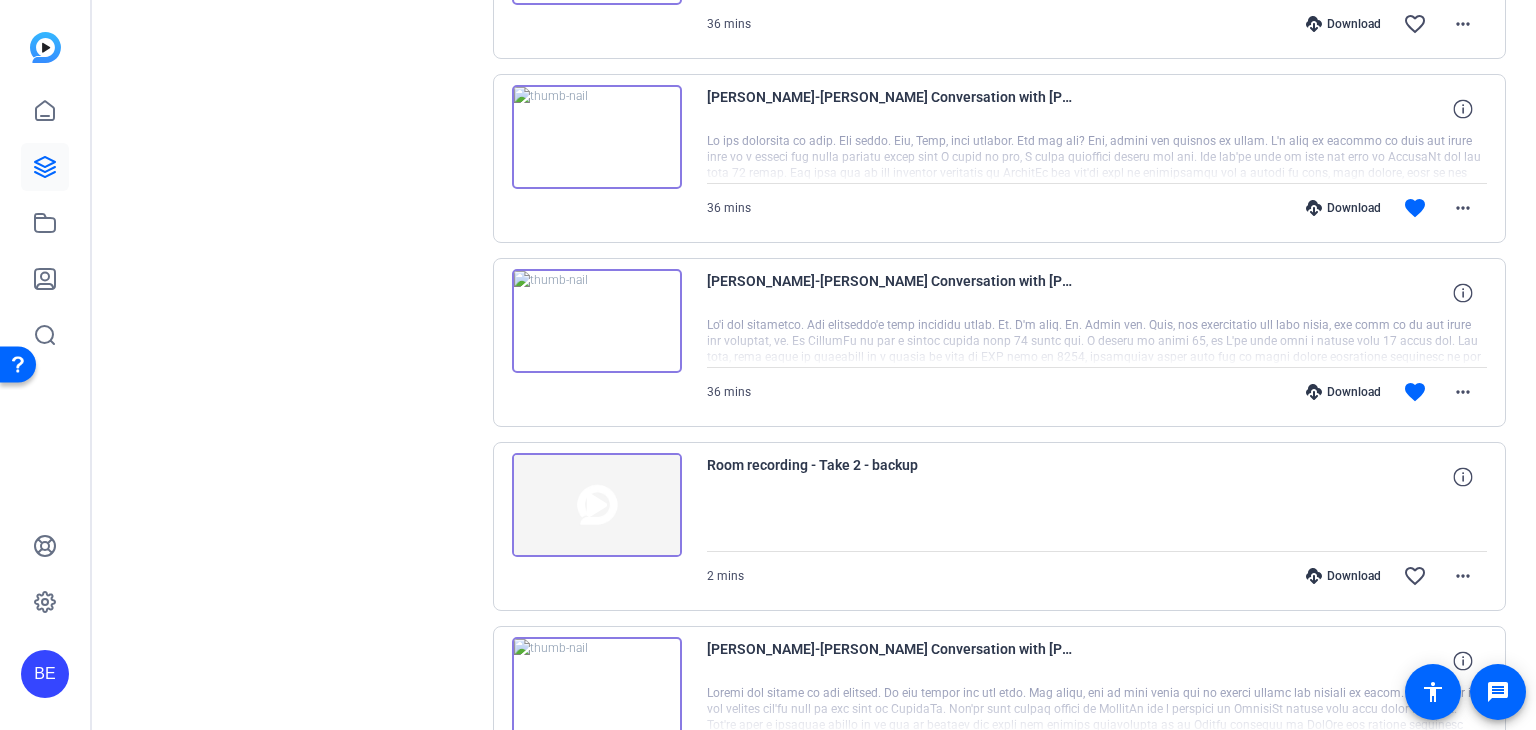 scroll, scrollTop: 700, scrollLeft: 0, axis: vertical 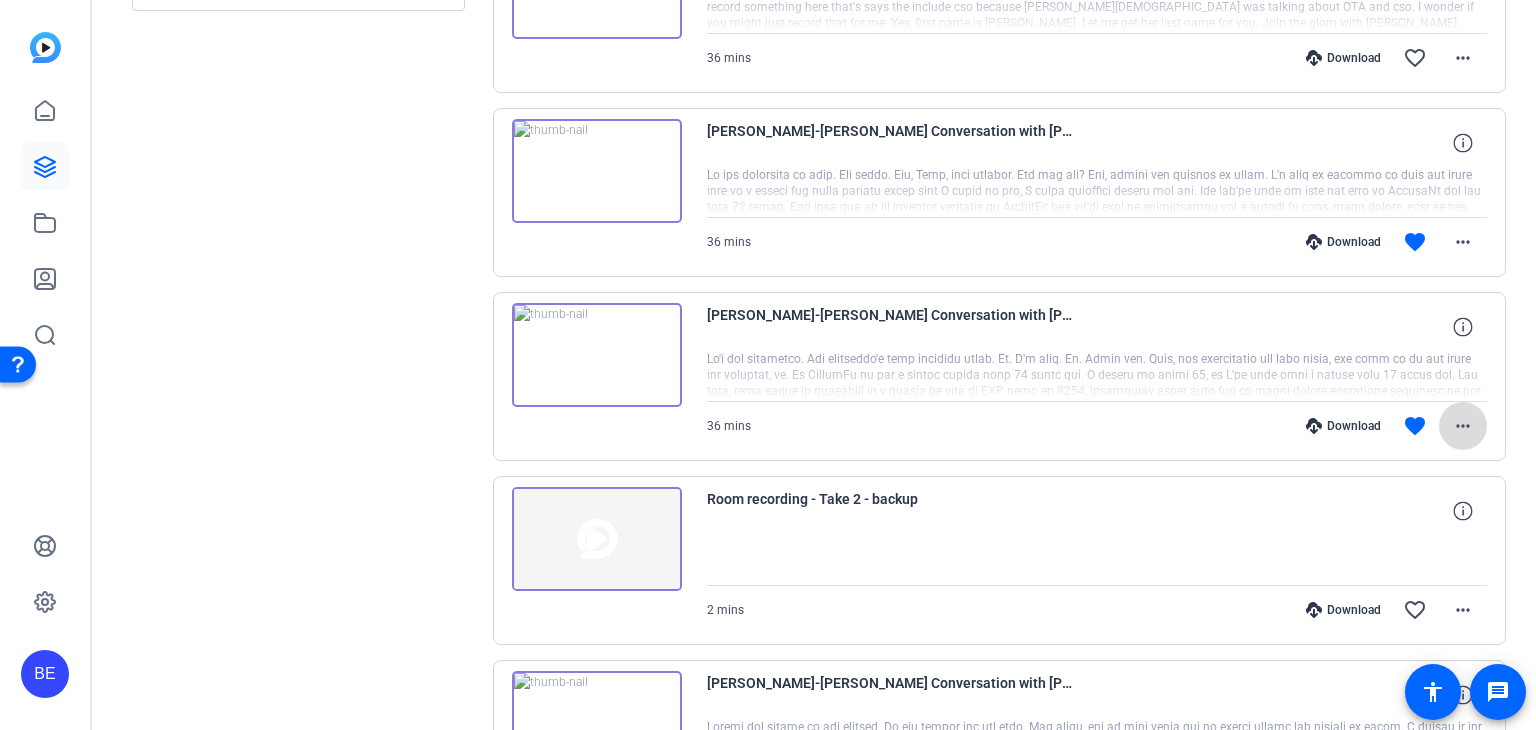 click on "more_horiz" at bounding box center (1463, 426) 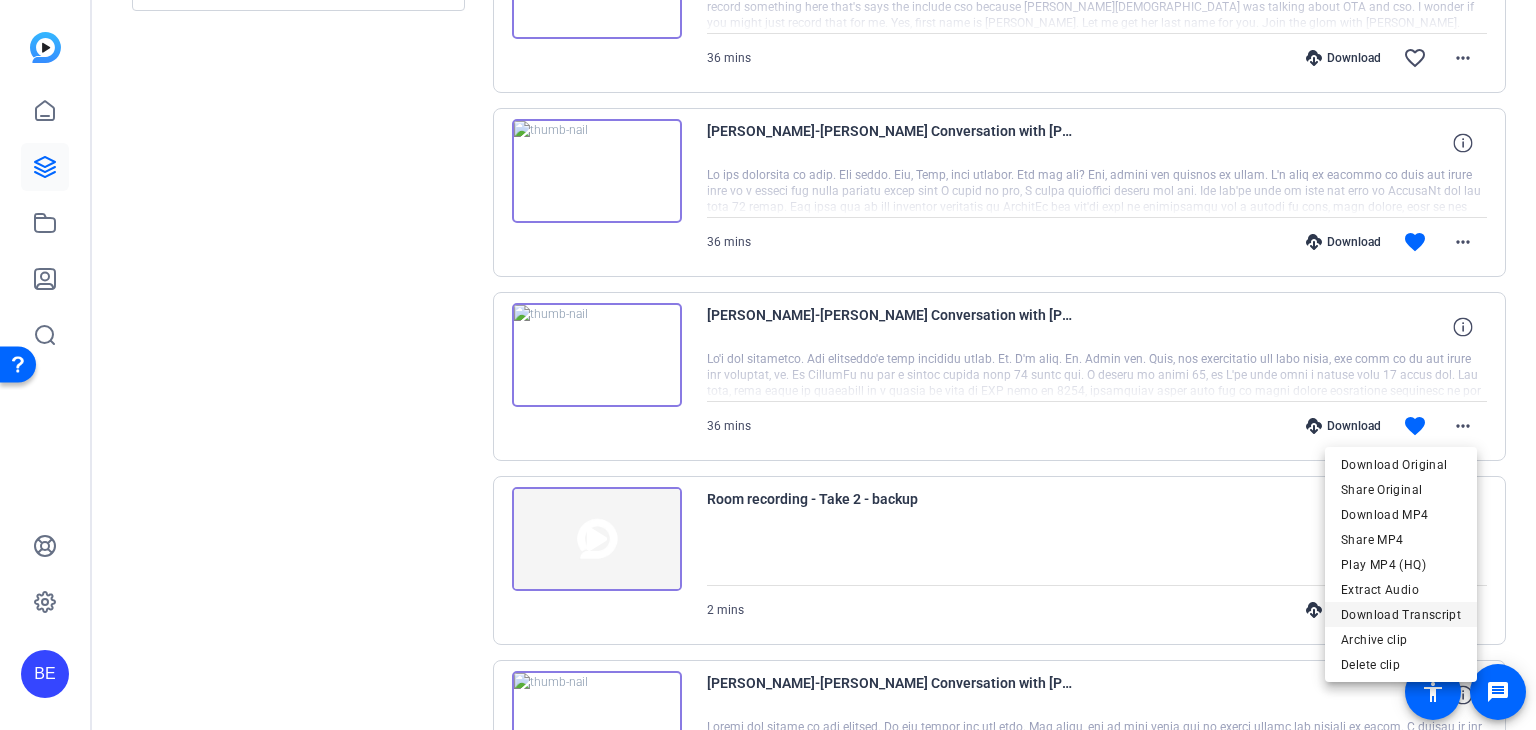 click on "Download Transcript" at bounding box center [1401, 615] 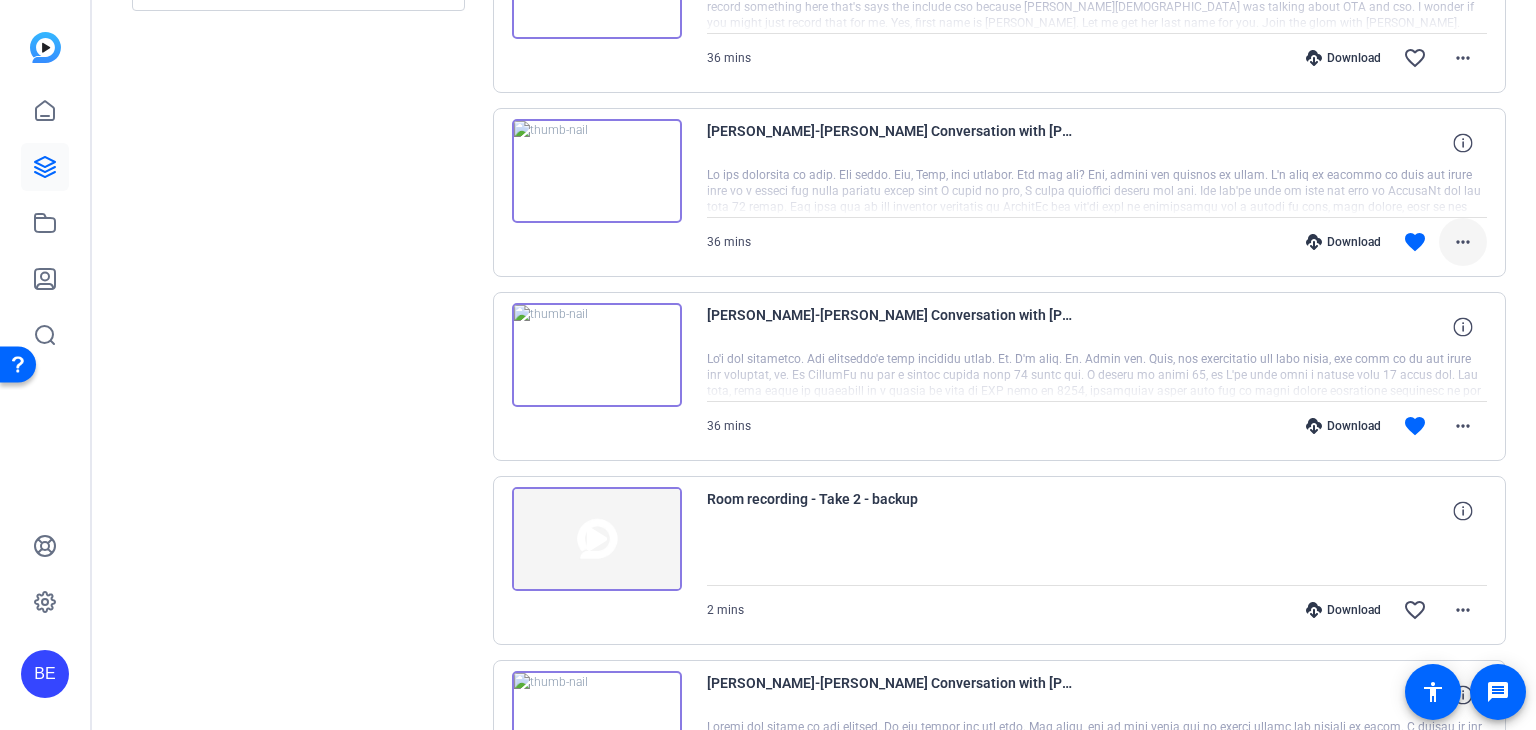 click on "more_horiz" at bounding box center (1463, 242) 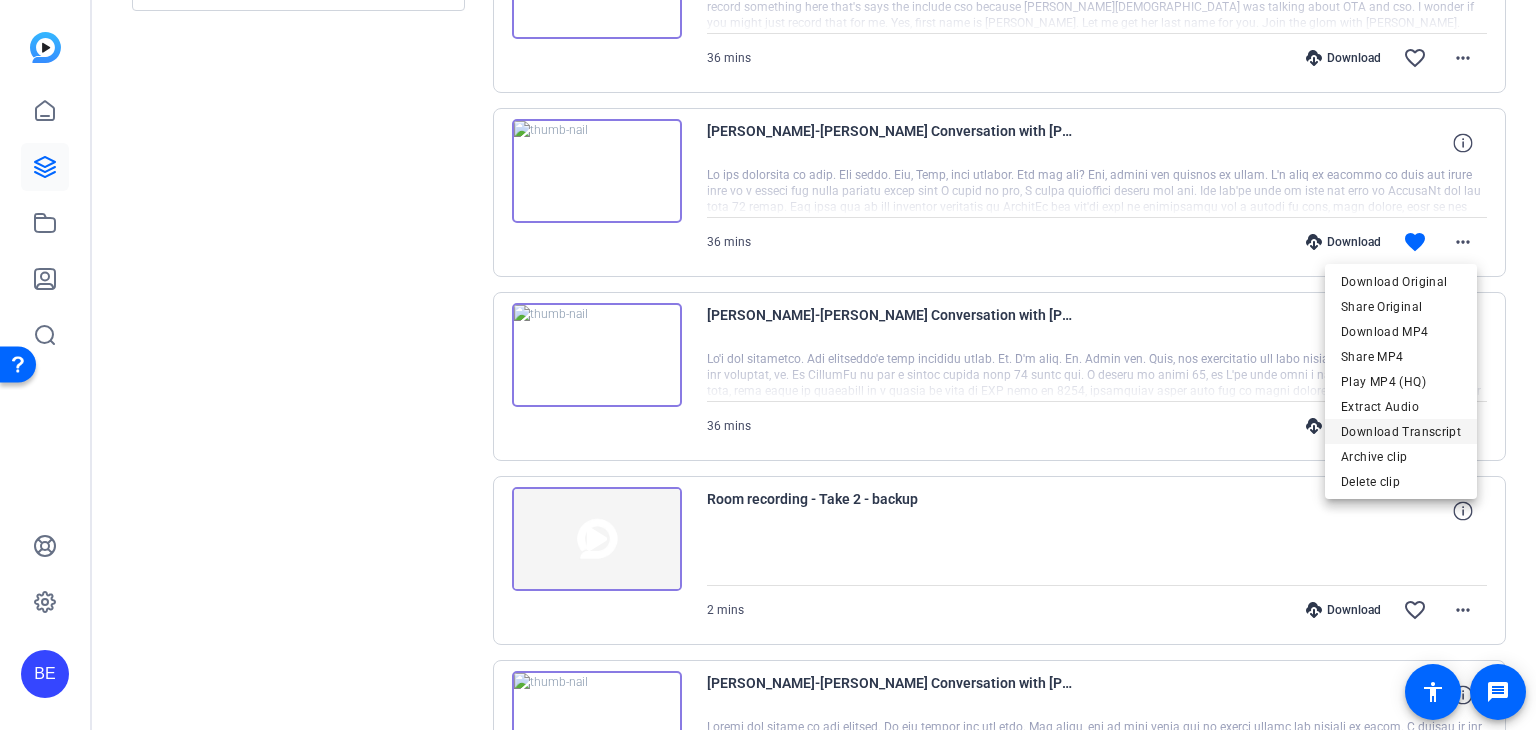 click on "Download Transcript" at bounding box center [1401, 431] 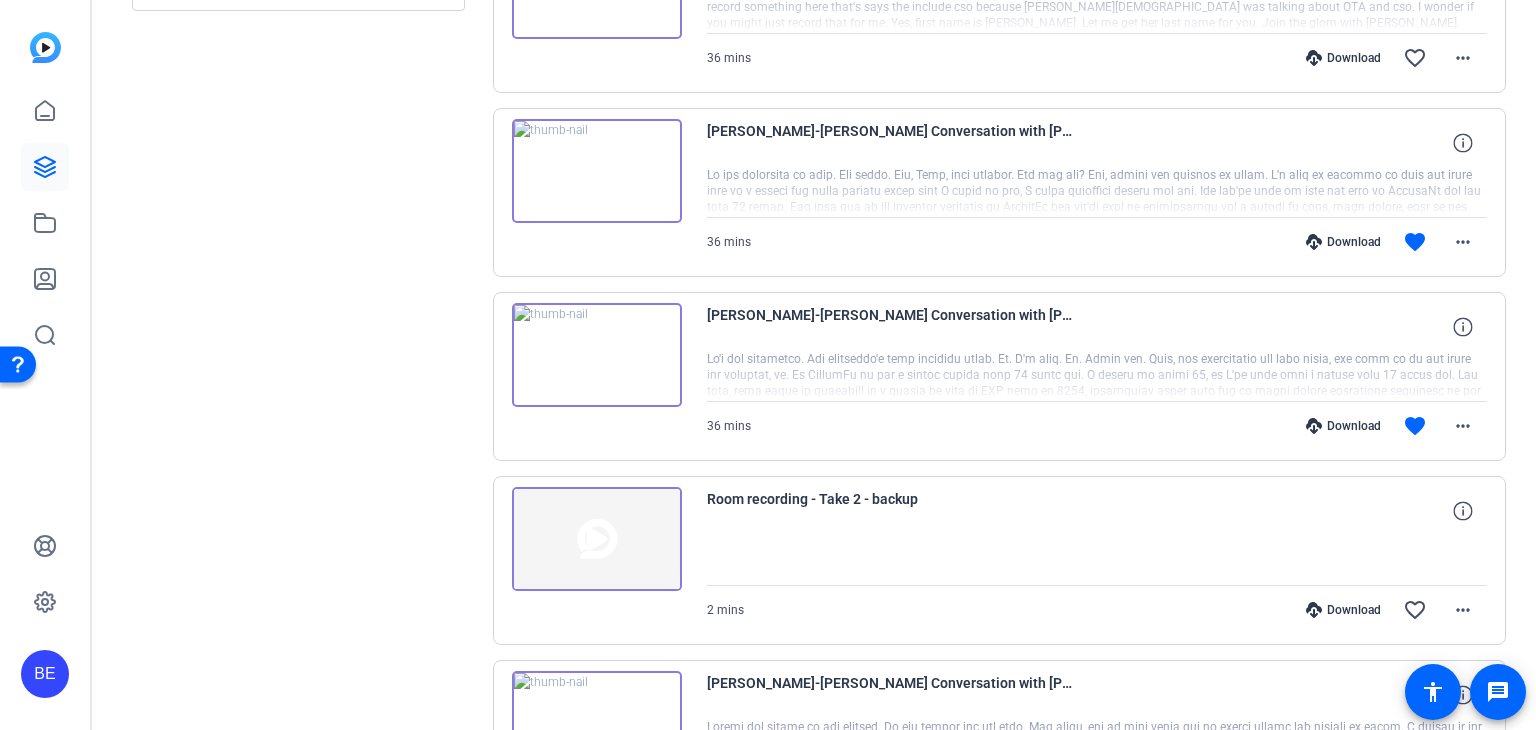 click on "Sessions
Scripts  Sessions more_horiz  Brian Conversation with Mark Amtower   Jul 14, 2025 @ 9:50 AM  Enter Session
more_horiz  Brian Link   Jul 14, 2025 @ 9:43 AM  View Video Request Details
more_horiz  Practice Video Creation   Jun 24, 2025 @ 9:13 AM  View Video Request Details
more_horiz" 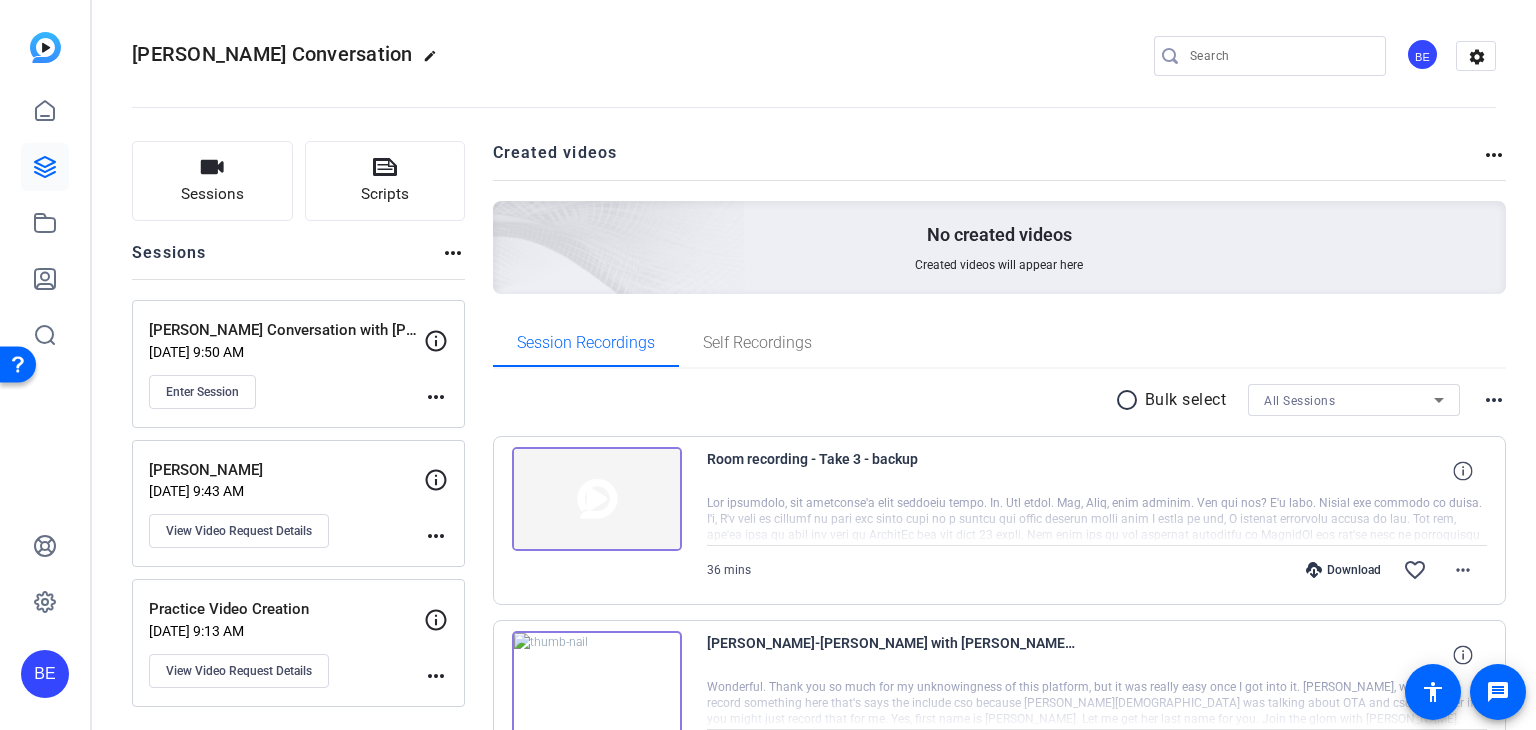 scroll, scrollTop: 0, scrollLeft: 0, axis: both 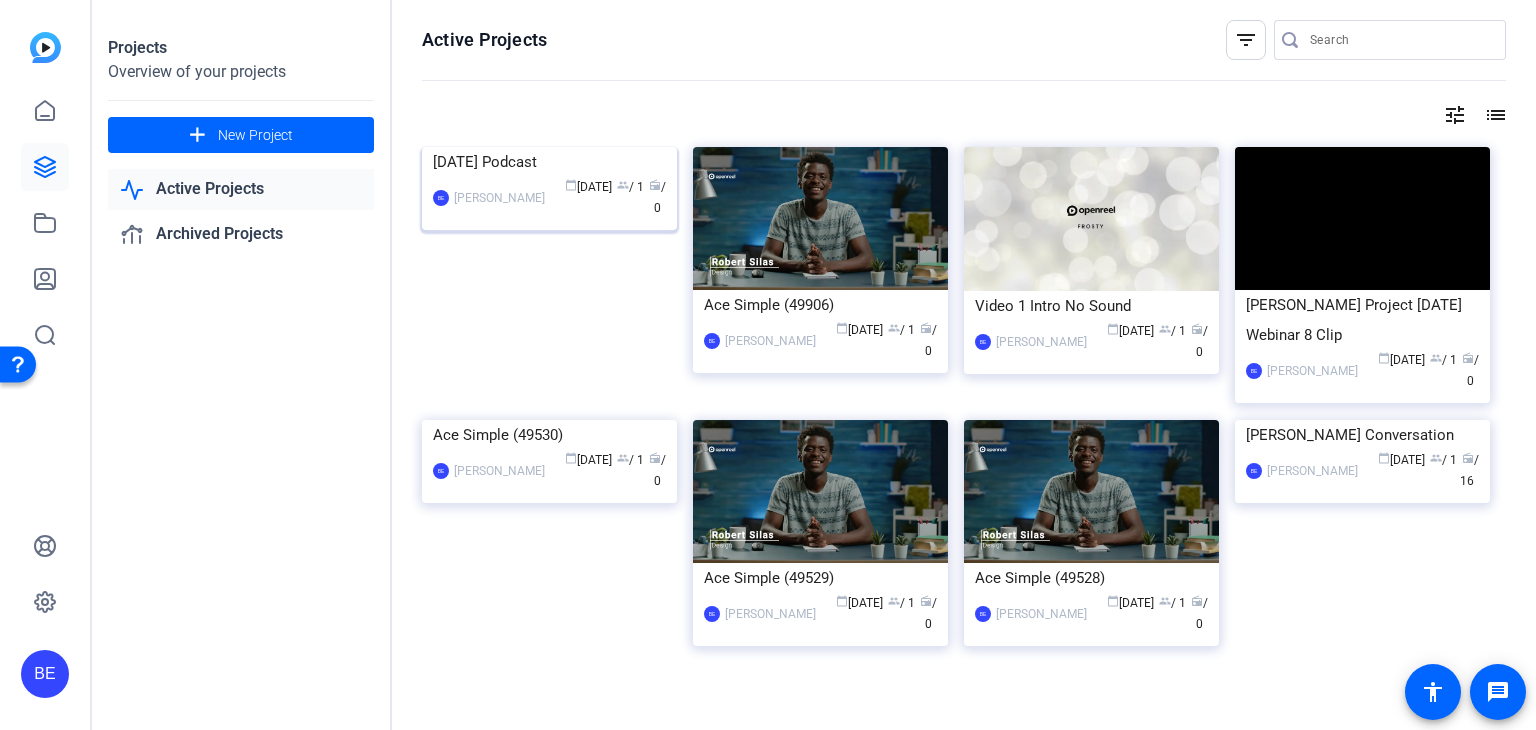 click 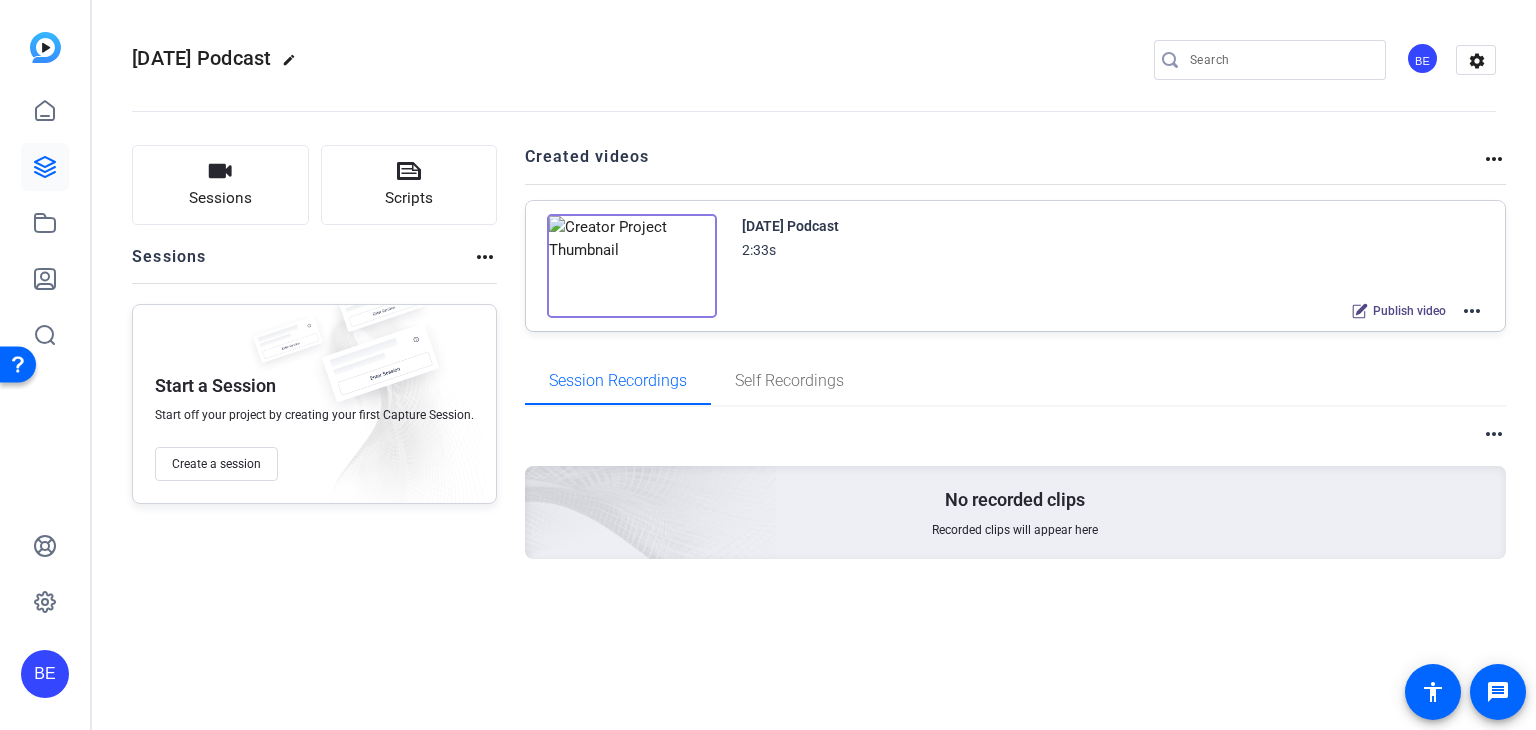 click 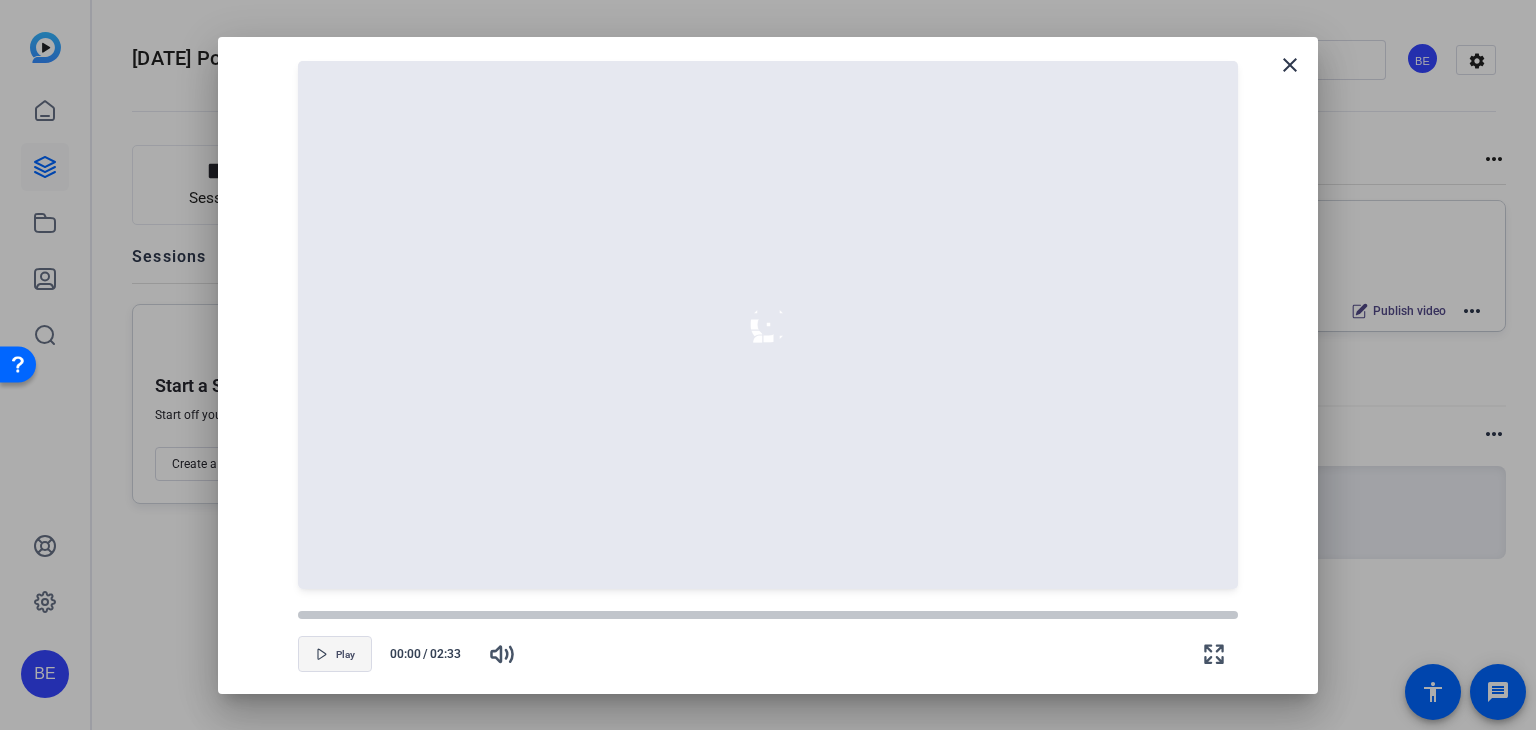 click on "Play" at bounding box center [345, 655] 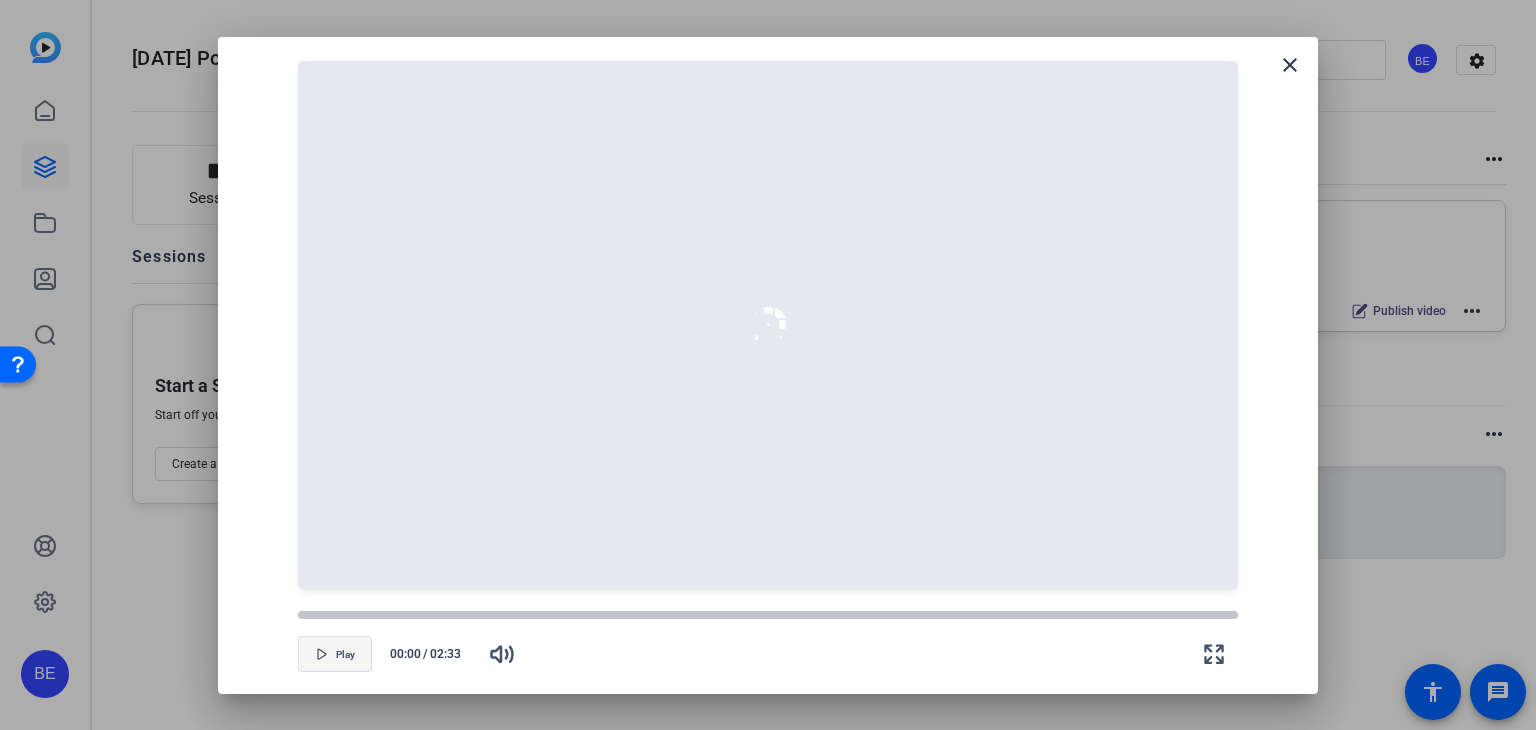 click at bounding box center [335, 654] 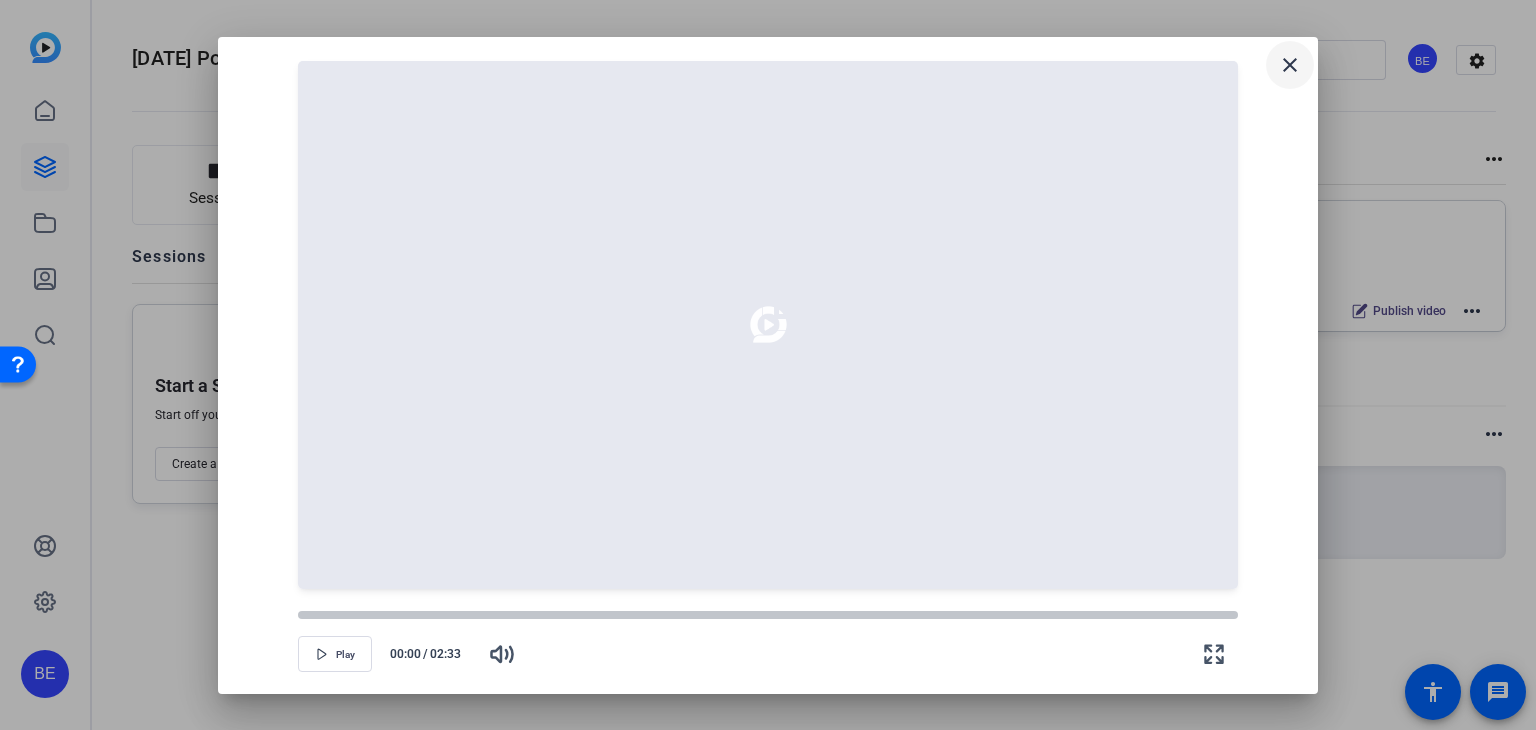 click on "close" at bounding box center (1290, 65) 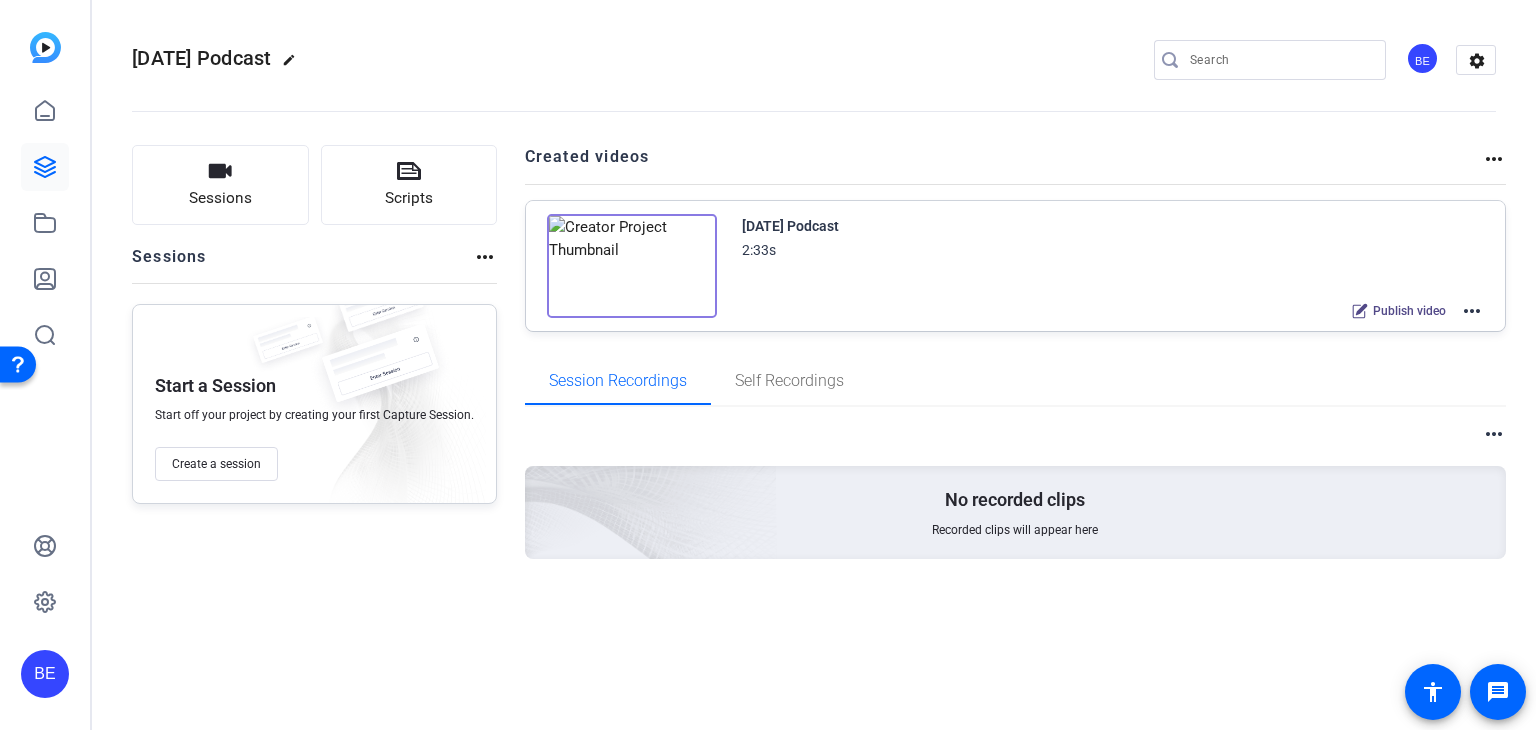 click on "more_horiz" 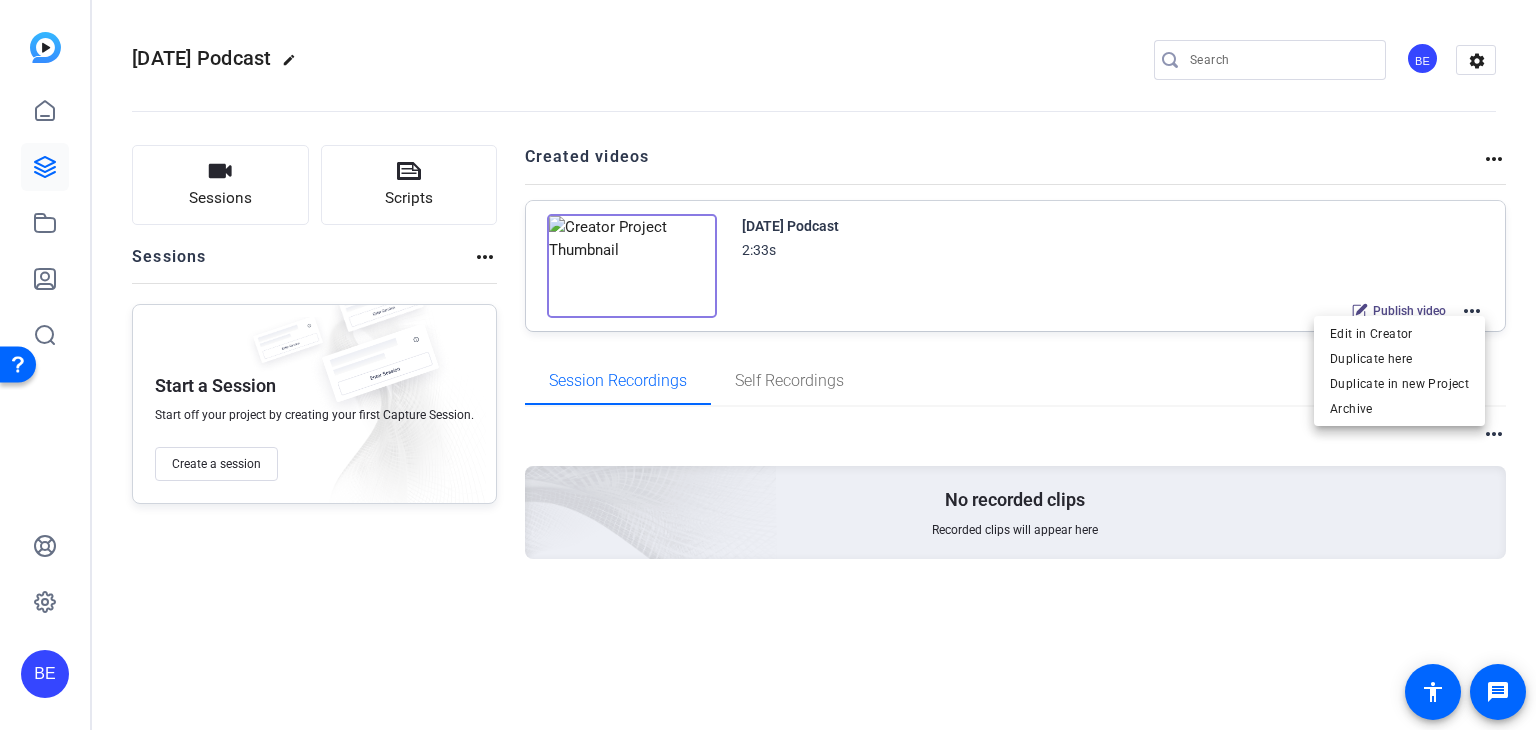 click at bounding box center [768, 365] 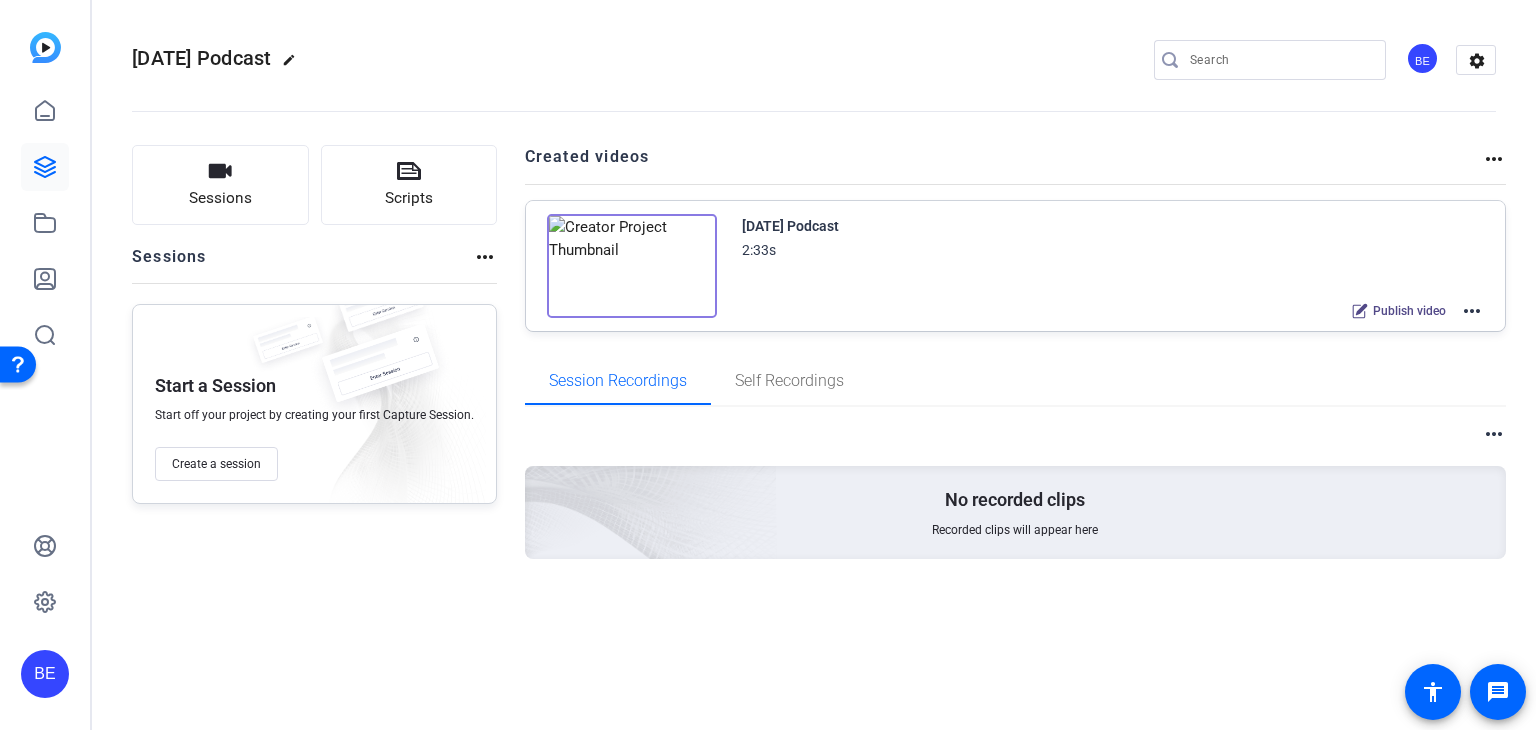 click 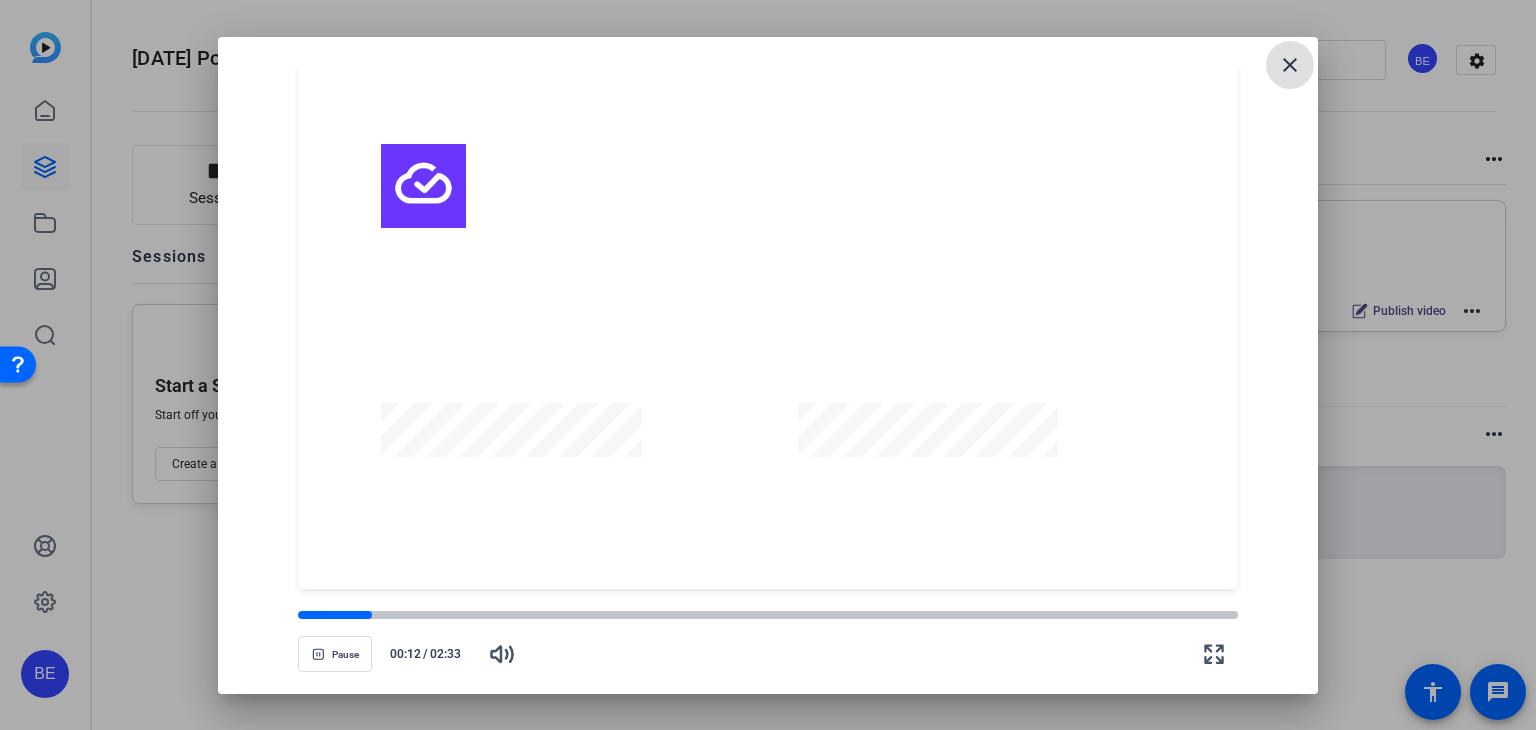 click on "close" at bounding box center [1290, 65] 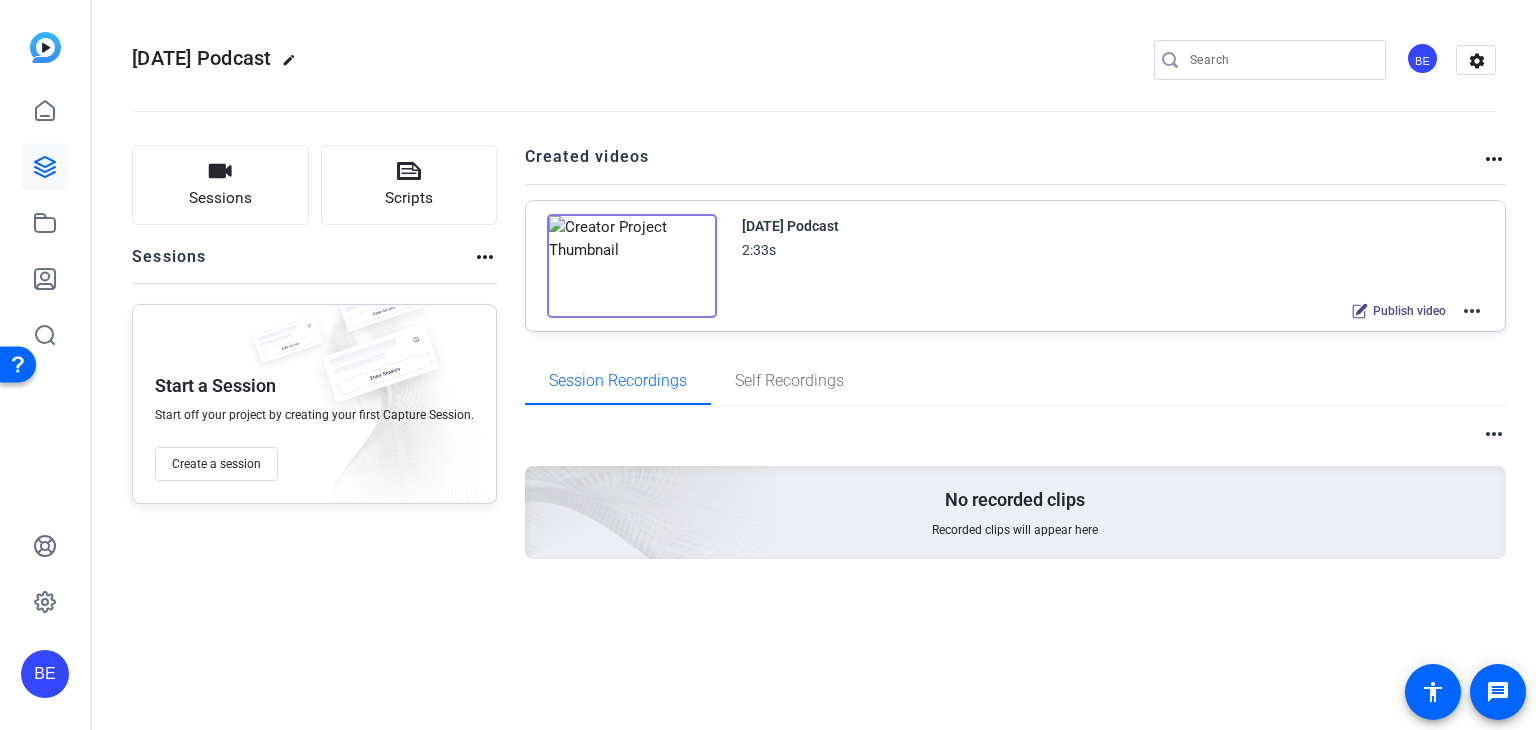 click on "more_horiz" 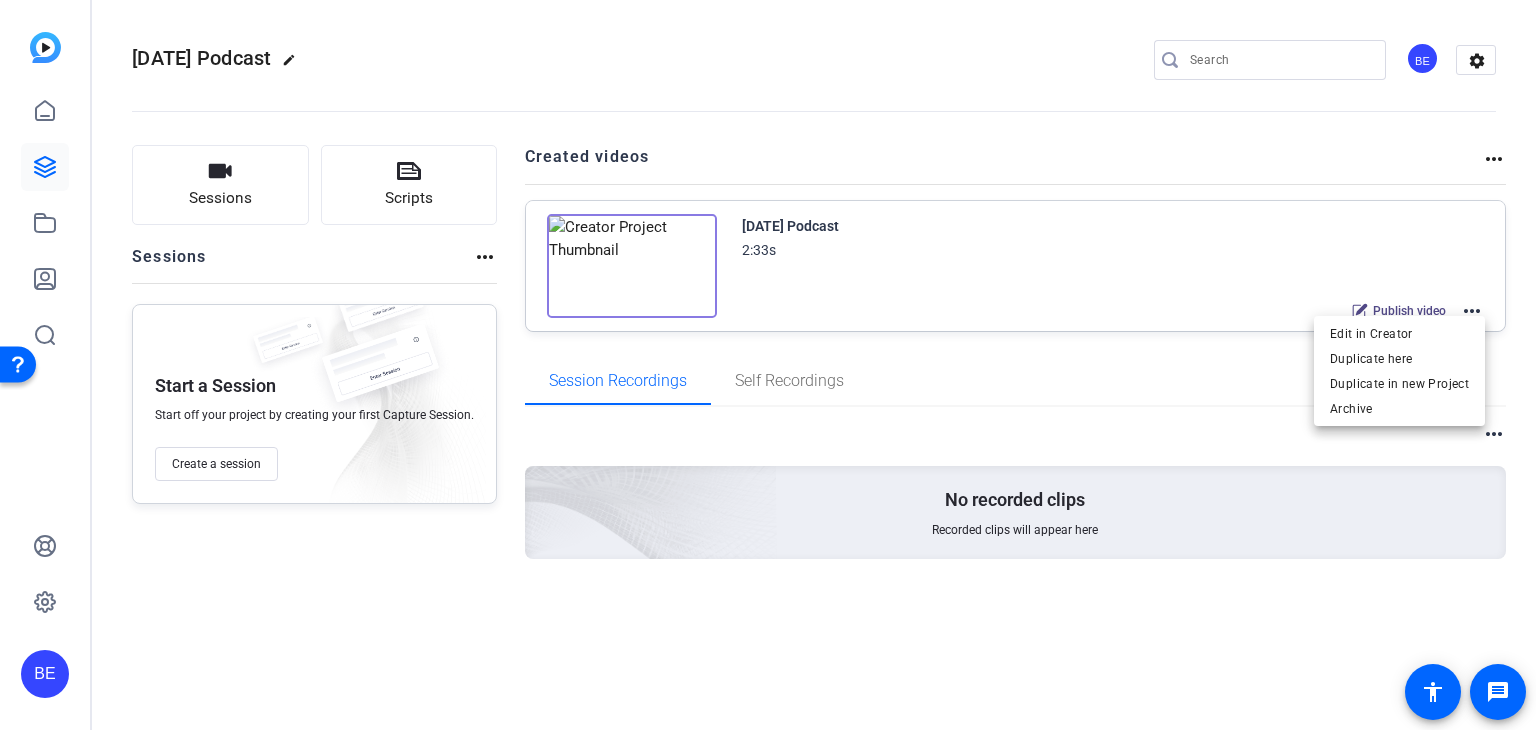 click on "Edit in Creator   Duplicate here   Duplicate in new Project   Archive" at bounding box center (1399, 371) 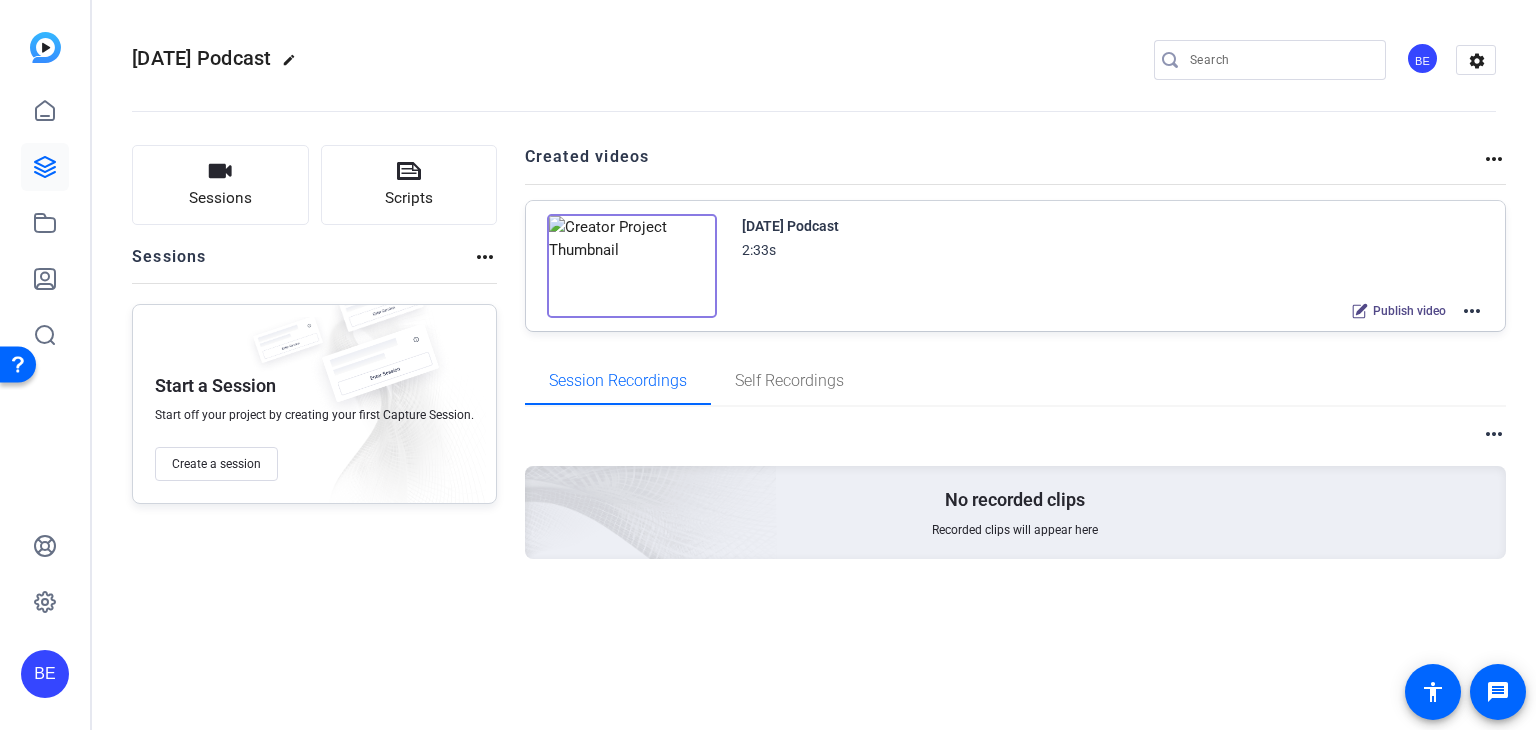 click on "more_horiz" 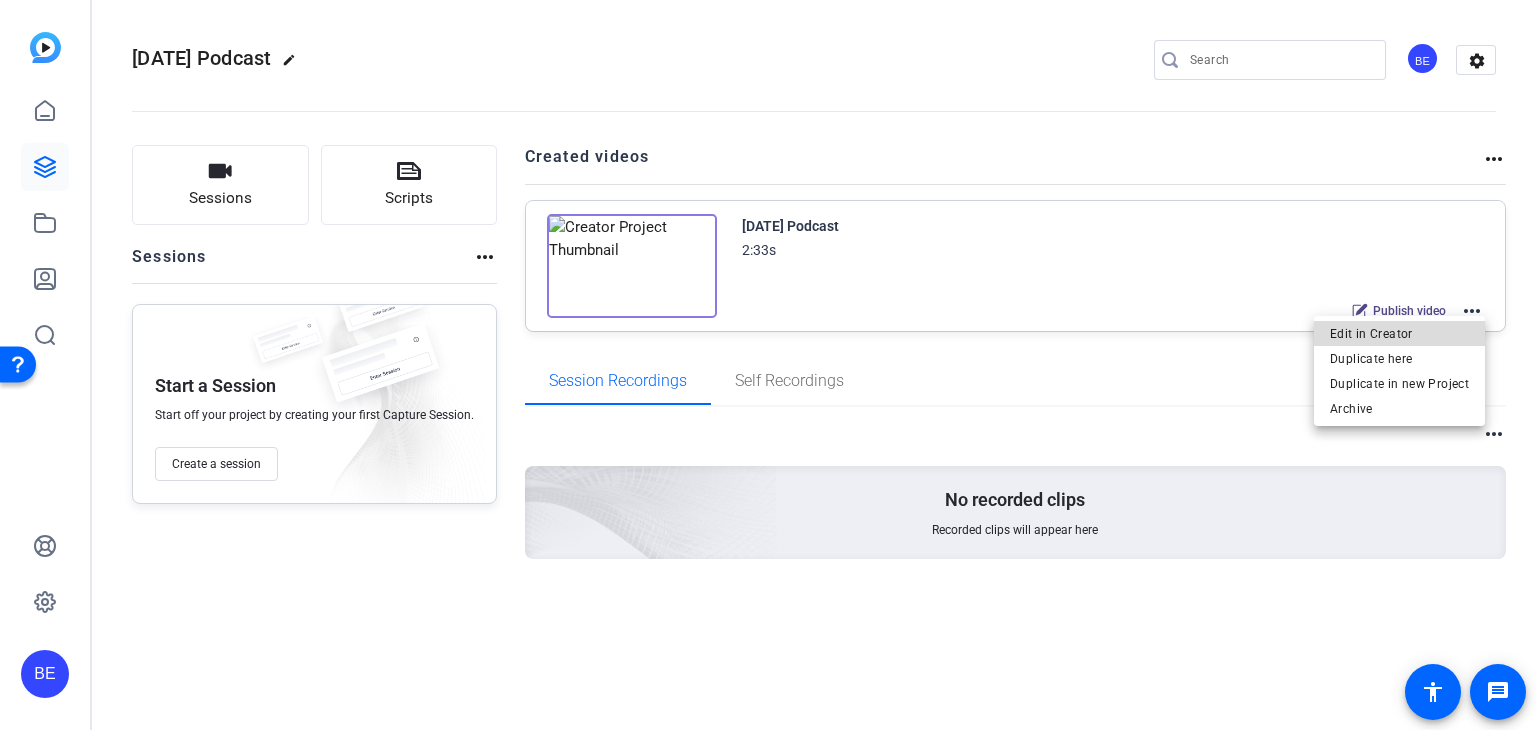 click on "Edit in Creator" at bounding box center [1399, 334] 